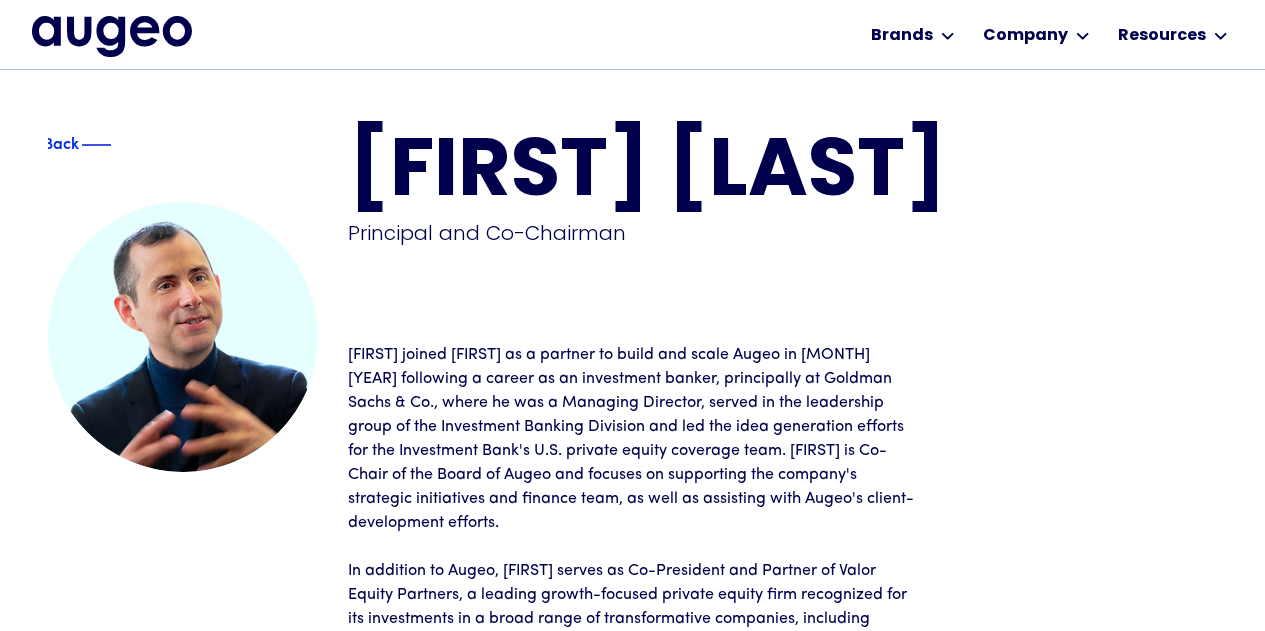 click on "In addition to Augeo, [FIRST] serves as Co-President and Partner of Valor Equity Partners, a leading growth-focused private equity firm recognized for its investments in a broad range of transformative companies, including Anduril, GoPuff, Misfit Markets, SpaceX and Tesla. He joined Valor in [YEAR], initially as an Advisor, and then on a full-time basis in [YEAR]. [FIRST] serves as a Director on the Board of Directors of Addepar and Harmony Biosciences and as an Observer on the Board of Directors of Dataminr and BlueVoyant." at bounding box center [633, 643] 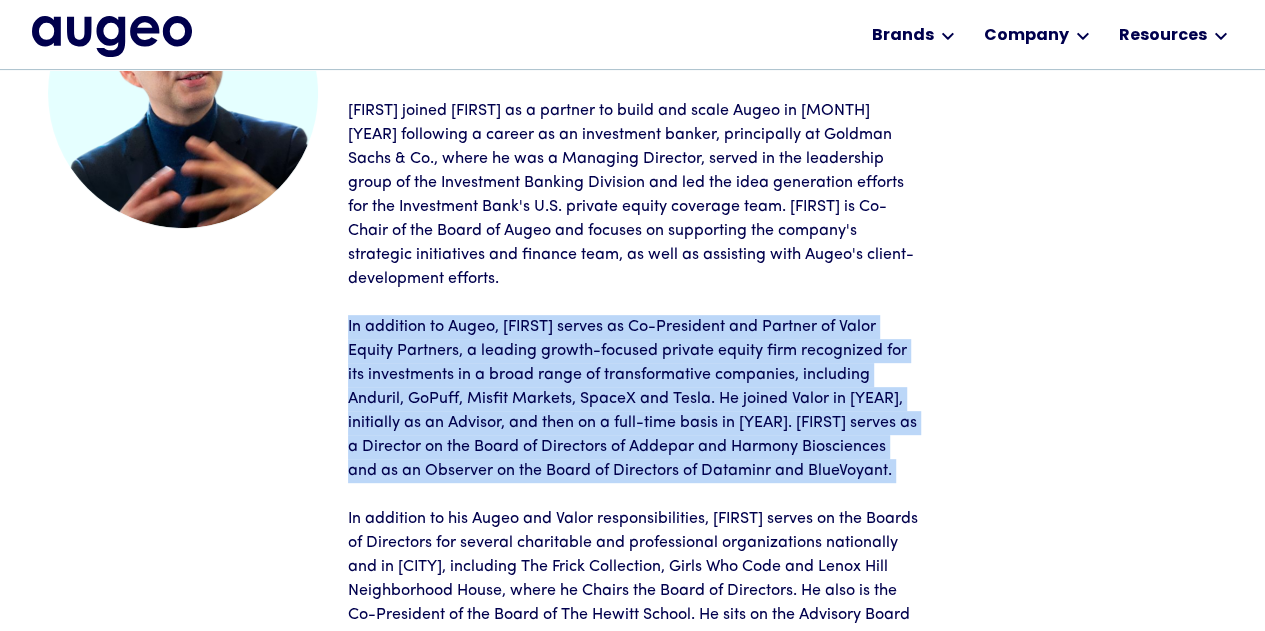 scroll, scrollTop: 0, scrollLeft: 0, axis: both 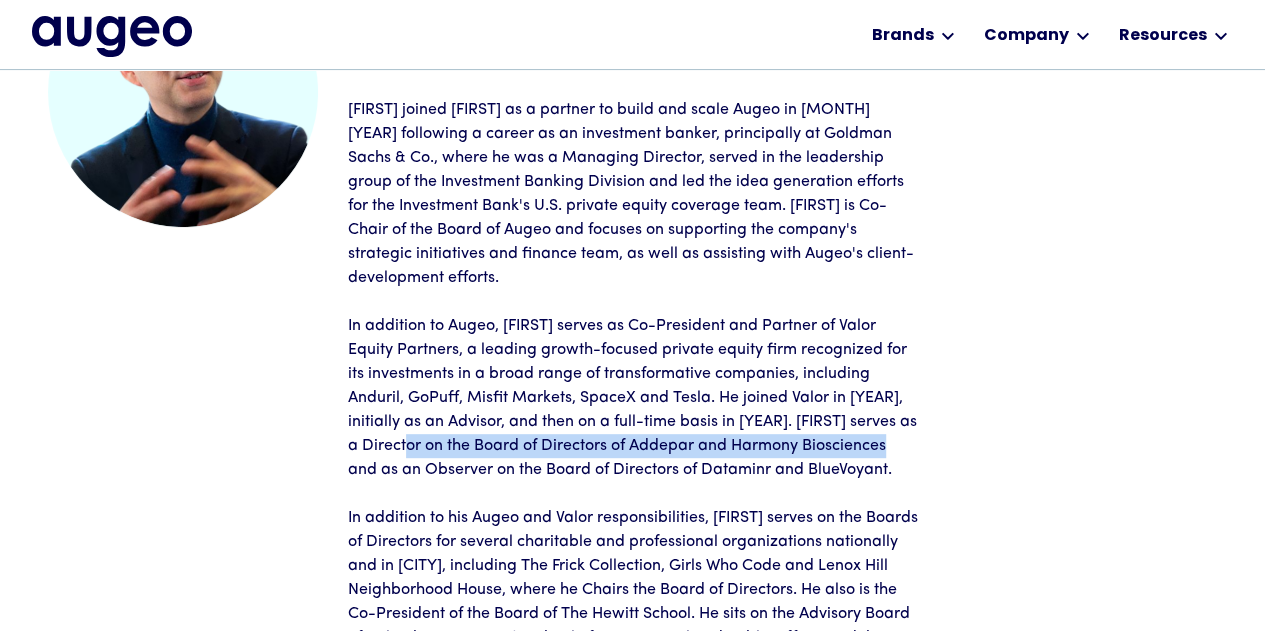 drag, startPoint x: 373, startPoint y: 437, endPoint x: 900, endPoint y: 453, distance: 527.2428 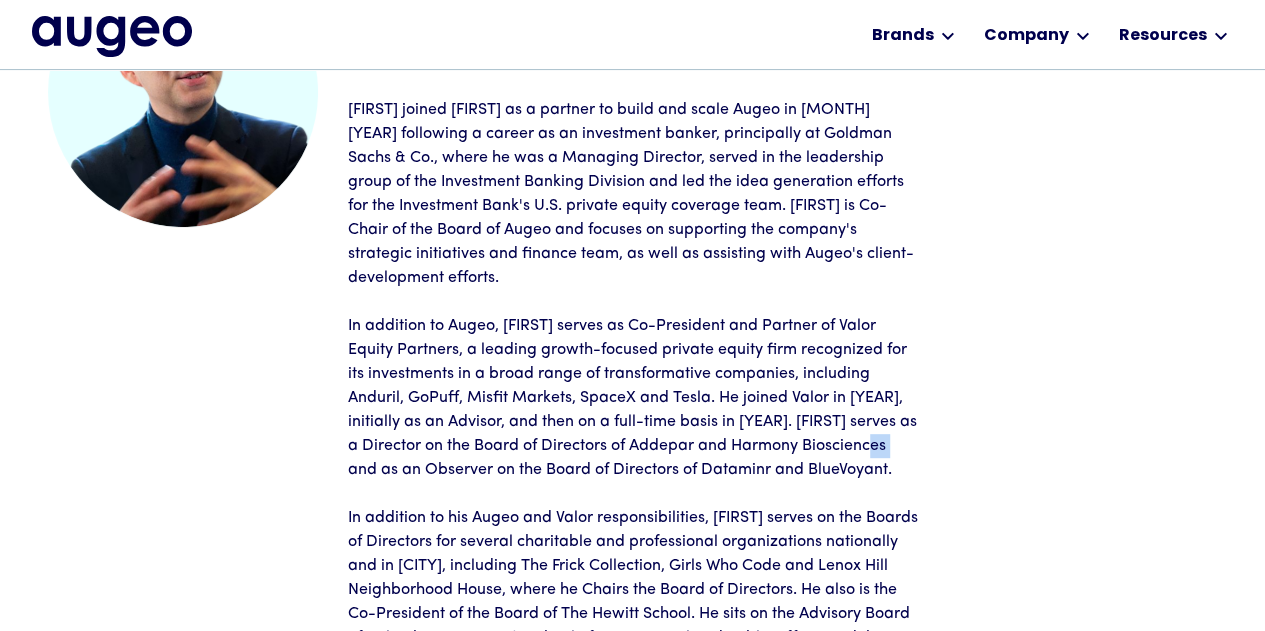 click on "In addition to Augeo, [FIRST] serves as Co-President and Partner of Valor Equity Partners, a leading growth-focused private equity firm recognized for its investments in a broad range of transformative companies, including Anduril, GoPuff, Misfit Markets, SpaceX and Tesla. He joined Valor in [YEAR], initially as an Advisor, and then on a full-time basis in [YEAR]. [FIRST] serves as a Director on the Board of Directors of Addepar and Harmony Biosciences and as an Observer on the Board of Directors of Dataminr and BlueVoyant." at bounding box center [633, 398] 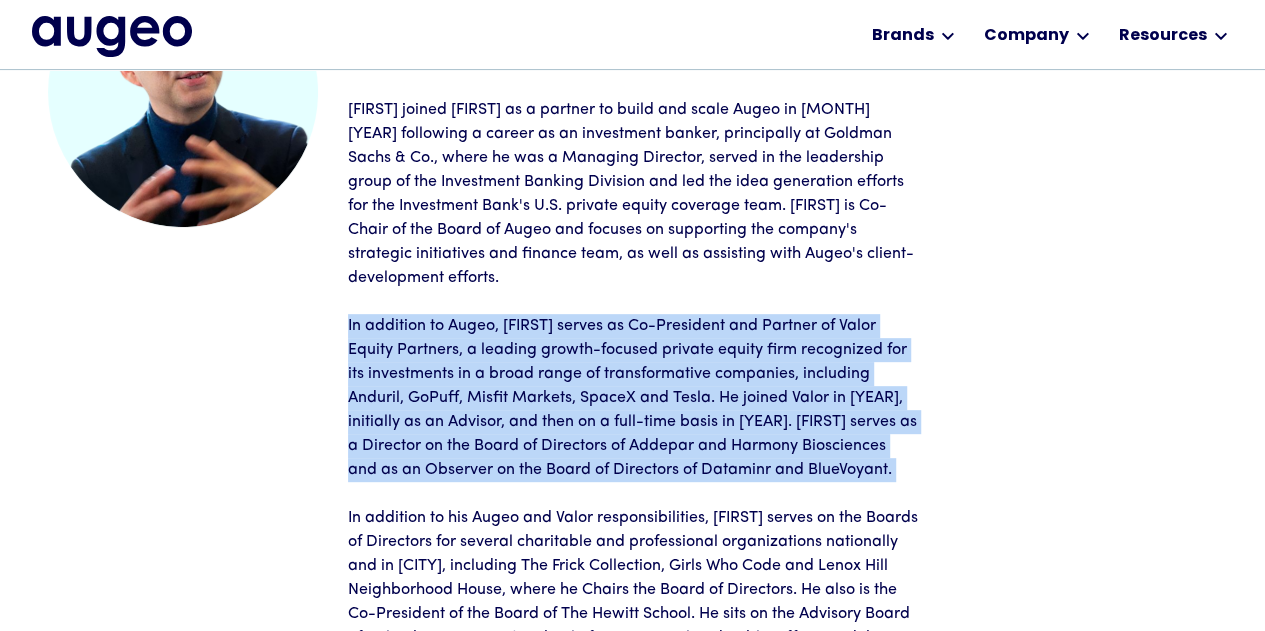 click on "In addition to Augeo, [FIRST] serves as Co-President and Partner of Valor Equity Partners, a leading growth-focused private equity firm recognized for its investments in a broad range of transformative companies, including Anduril, GoPuff, Misfit Markets, SpaceX and Tesla. He joined Valor in [YEAR], initially as an Advisor, and then on a full-time basis in [YEAR]. [FIRST] serves as a Director on the Board of Directors of Addepar and Harmony Biosciences and as an Observer on the Board of Directors of Dataminr and BlueVoyant." at bounding box center (633, 398) 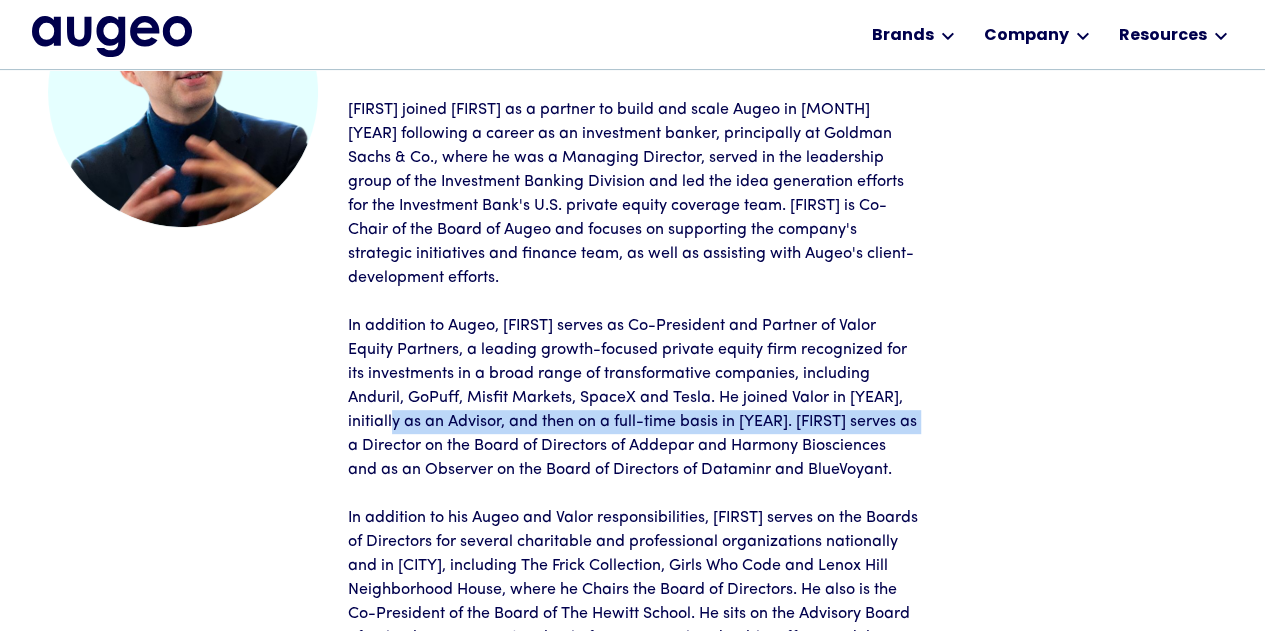 drag, startPoint x: 840, startPoint y: 431, endPoint x: 346, endPoint y: 419, distance: 494.14572 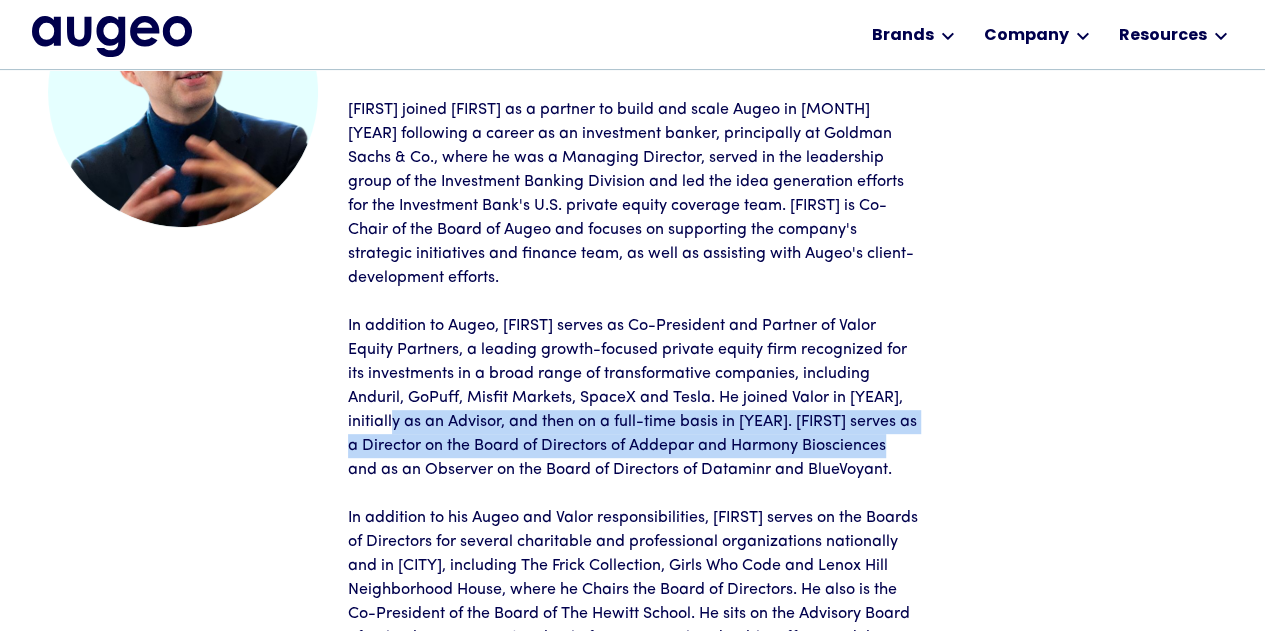 drag, startPoint x: 346, startPoint y: 419, endPoint x: 912, endPoint y: 450, distance: 566.8483 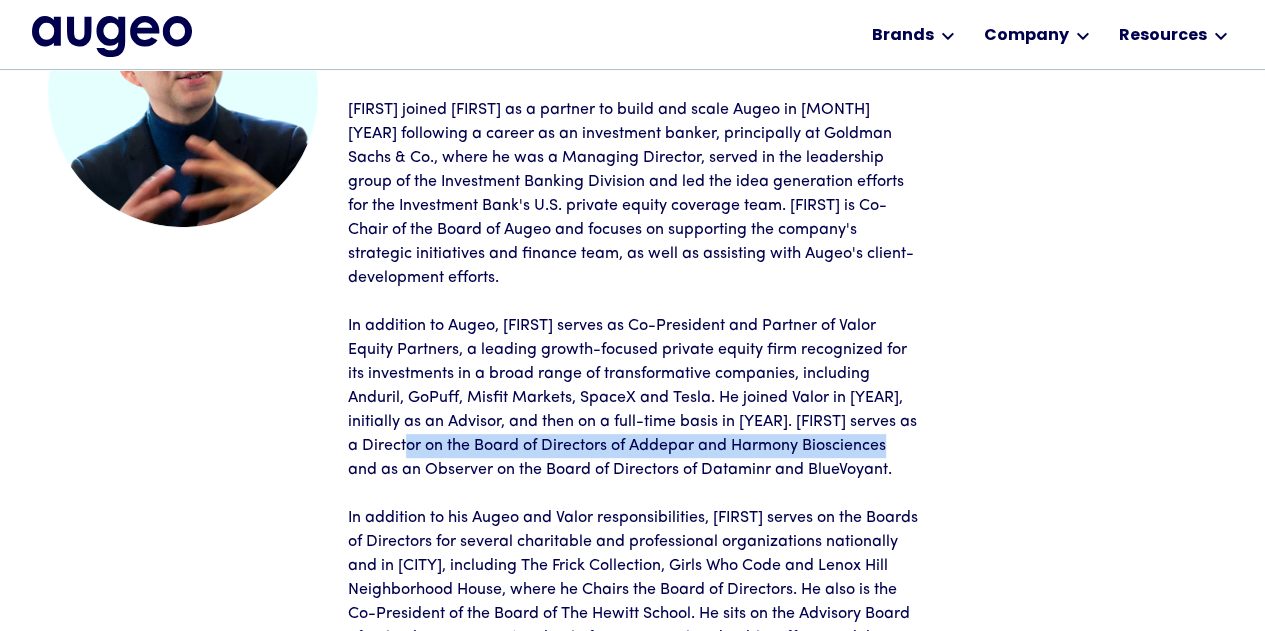 drag, startPoint x: 912, startPoint y: 450, endPoint x: 400, endPoint y: 455, distance: 512.0244 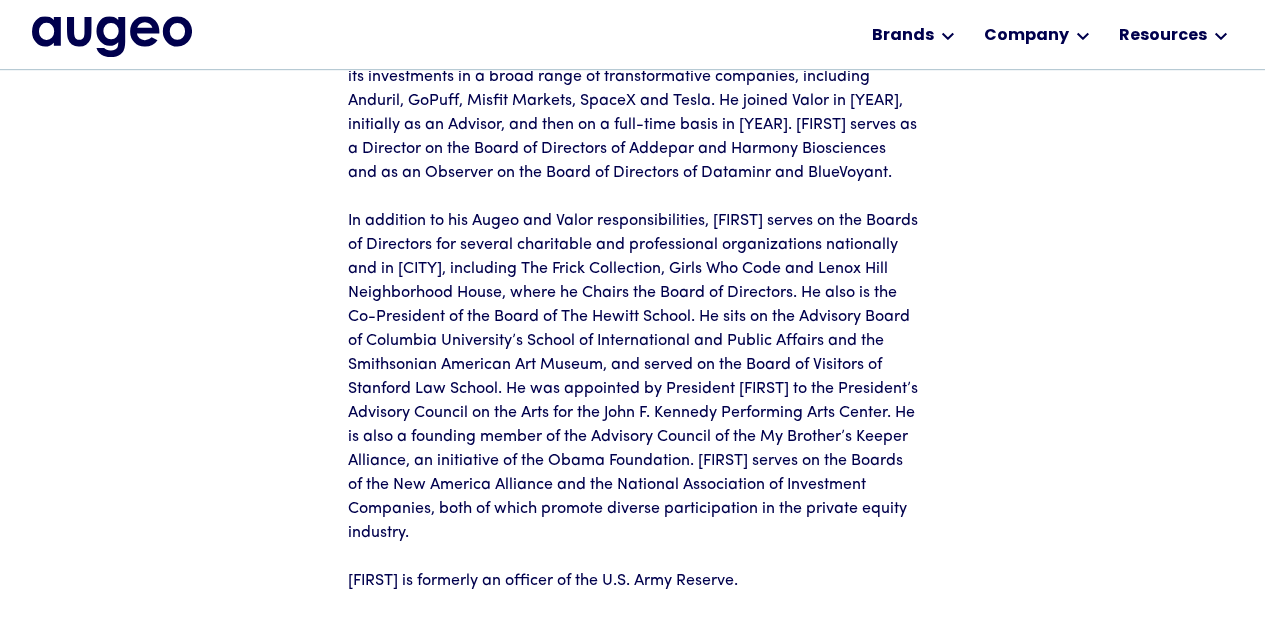 scroll, scrollTop: 543, scrollLeft: 0, axis: vertical 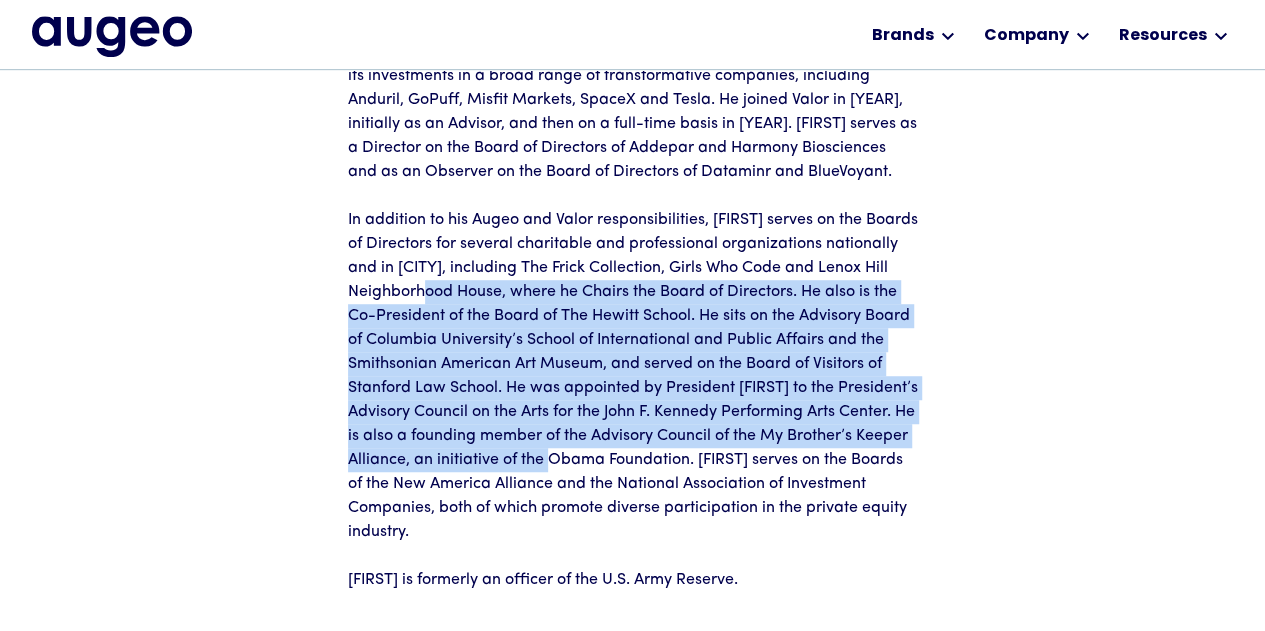 drag, startPoint x: 460, startPoint y: 296, endPoint x: 697, endPoint y: 462, distance: 289.35272 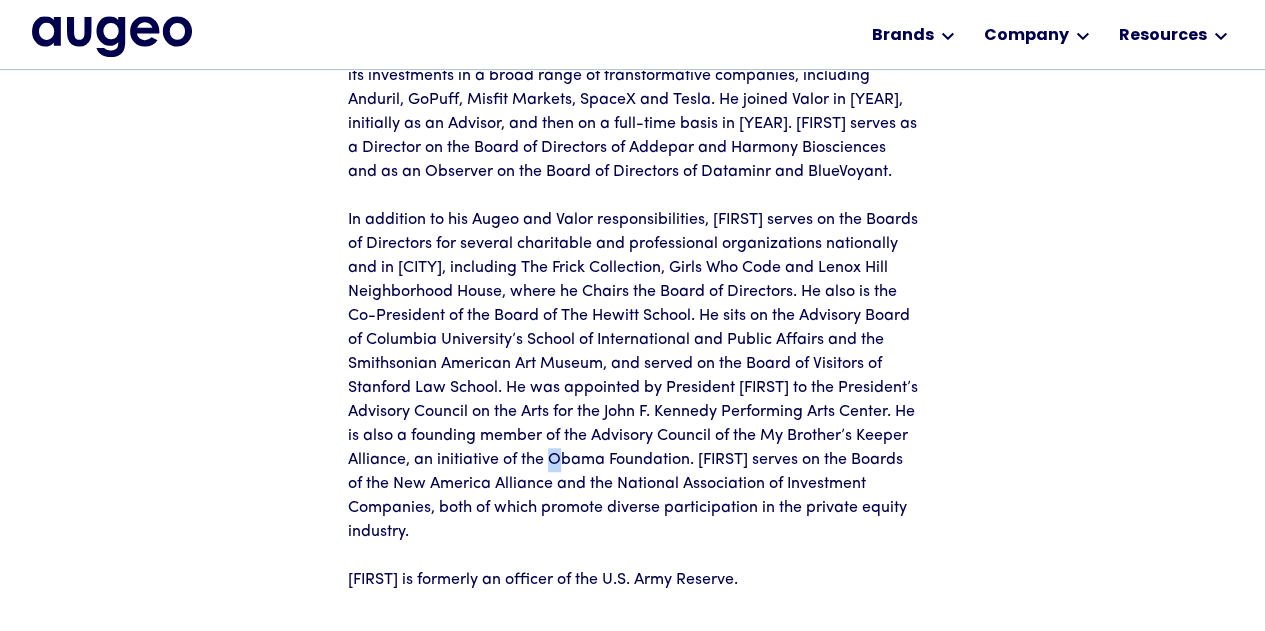click on "In addition to his Augeo and Valor responsibilities, Juan serves on the Boards of Directors for several charitable and professional organizations nationally and in New York City, including The Frick Collection, Girls Who Code and Lenox Hill Neighborhood House, where he Chairs the Board of Directors. He also is the Co-President of the Board of The Hewitt School. He sits on the Advisory Board of Columbia University’s School of International and Public Affairs and the Smithsonian American Art Museum, and served on the Board of Visitors of Stanford Law School. He was appointed by President George Bush to the President’s Advisory Council on the Arts for the John F. Kennedy Performing Arts Center. He is also a founding member of the Advisory Council of the My Brother’s Keeper Alliance, an initiative of the Obama Foundation. Juan serves on the Boards of the New America Alliance and the National Association of Investment Companies, both of which promote diverse participation in the private equity industry." at bounding box center (633, 376) 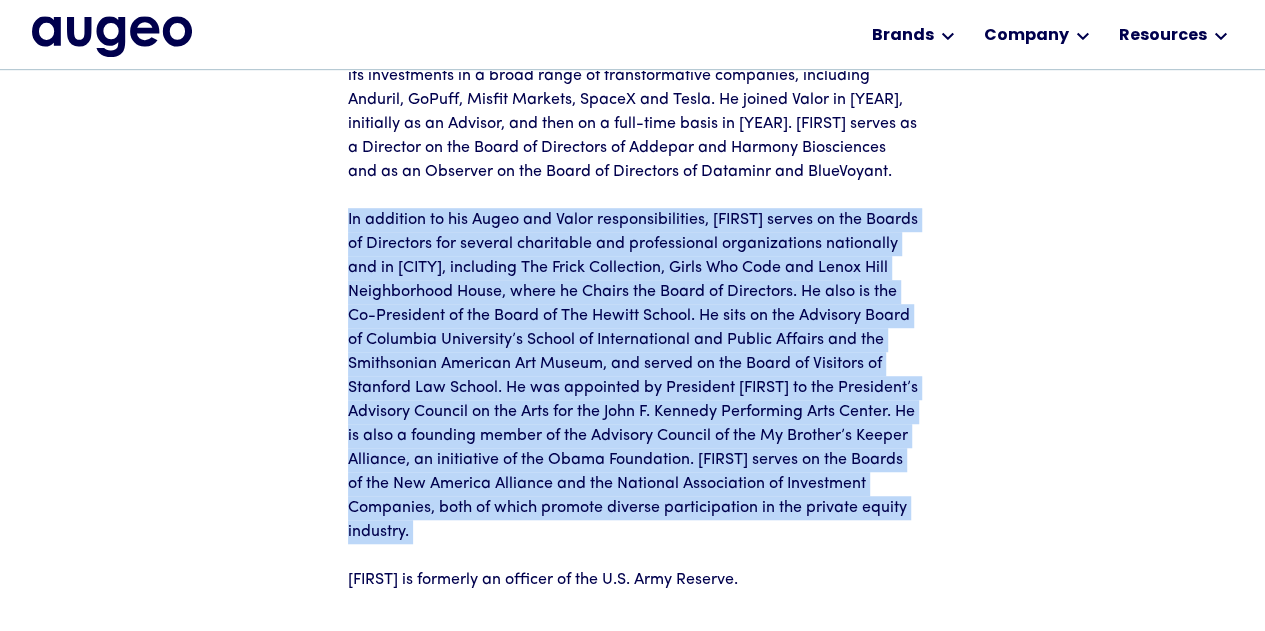 click on "In addition to his Augeo and Valor responsibilities, Juan serves on the Boards of Directors for several charitable and professional organizations nationally and in New York City, including The Frick Collection, Girls Who Code and Lenox Hill Neighborhood House, where he Chairs the Board of Directors. He also is the Co-President of the Board of The Hewitt School. He sits on the Advisory Board of Columbia University’s School of International and Public Affairs and the Smithsonian American Art Museum, and served on the Board of Visitors of Stanford Law School. He was appointed by President George Bush to the President’s Advisory Council on the Arts for the John F. Kennedy Performing Arts Center. He is also a founding member of the Advisory Council of the My Brother’s Keeper Alliance, an initiative of the Obama Foundation. Juan serves on the Boards of the New America Alliance and the National Association of Investment Companies, both of which promote diverse participation in the private equity industry." at bounding box center [633, 376] 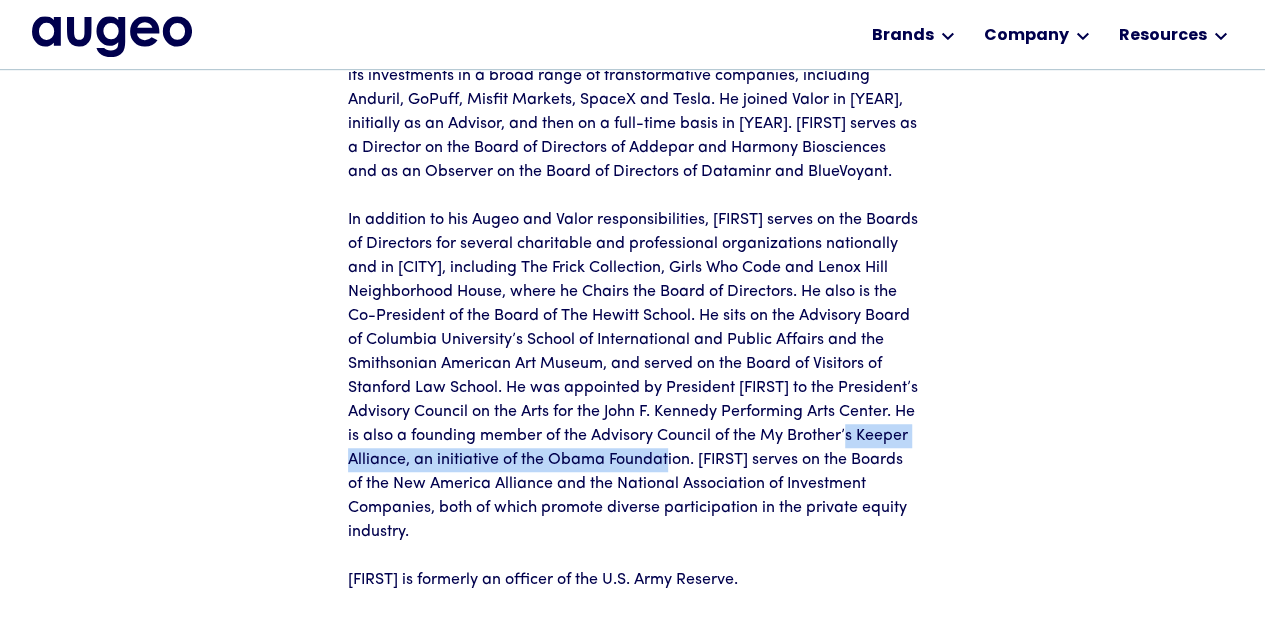 drag, startPoint x: 767, startPoint y: 457, endPoint x: 399, endPoint y: 453, distance: 368.02173 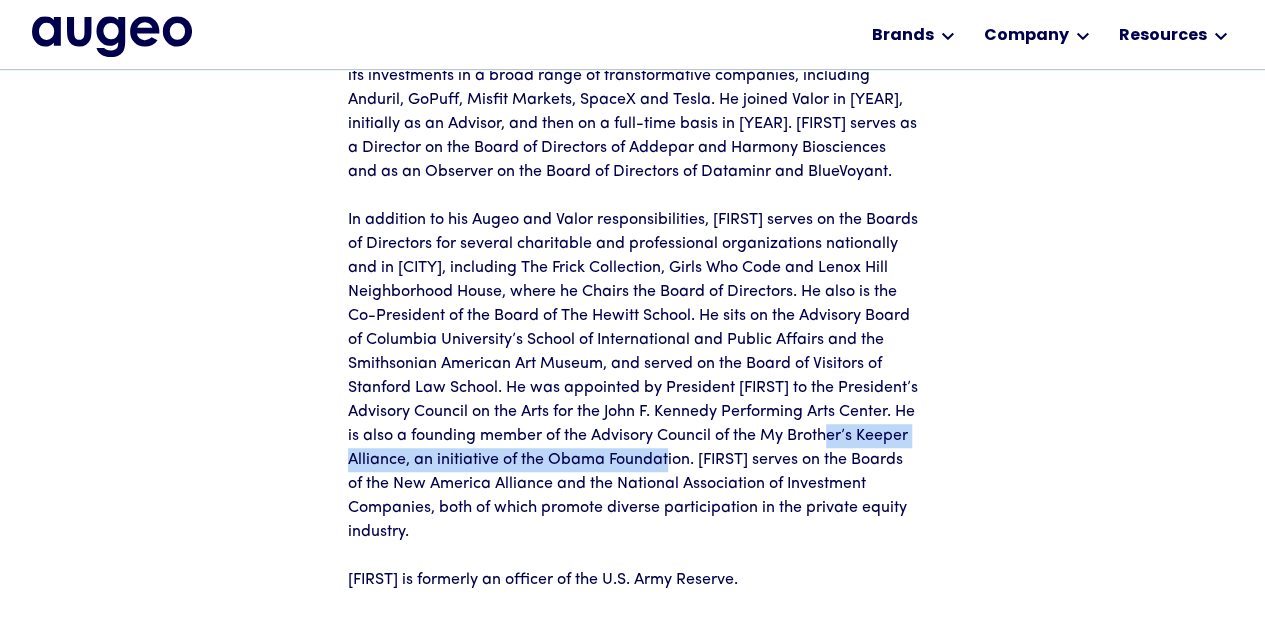click on "In addition to his Augeo and Valor responsibilities, Juan serves on the Boards of Directors for several charitable and professional organizations nationally and in New York City, including The Frick Collection, Girls Who Code and Lenox Hill Neighborhood House, where he Chairs the Board of Directors. He also is the Co-President of the Board of The Hewitt School. He sits on the Advisory Board of Columbia University’s School of International and Public Affairs and the Smithsonian American Art Museum, and served on the Board of Visitors of Stanford Law School. He was appointed by President George Bush to the President’s Advisory Council on the Arts for the John F. Kennedy Performing Arts Center. He is also a founding member of the Advisory Council of the My Brother’s Keeper Alliance, an initiative of the Obama Foundation. Juan serves on the Boards of the New America Alliance and the National Association of Investment Companies, both of which promote diverse participation in the private equity industry." at bounding box center [633, 376] 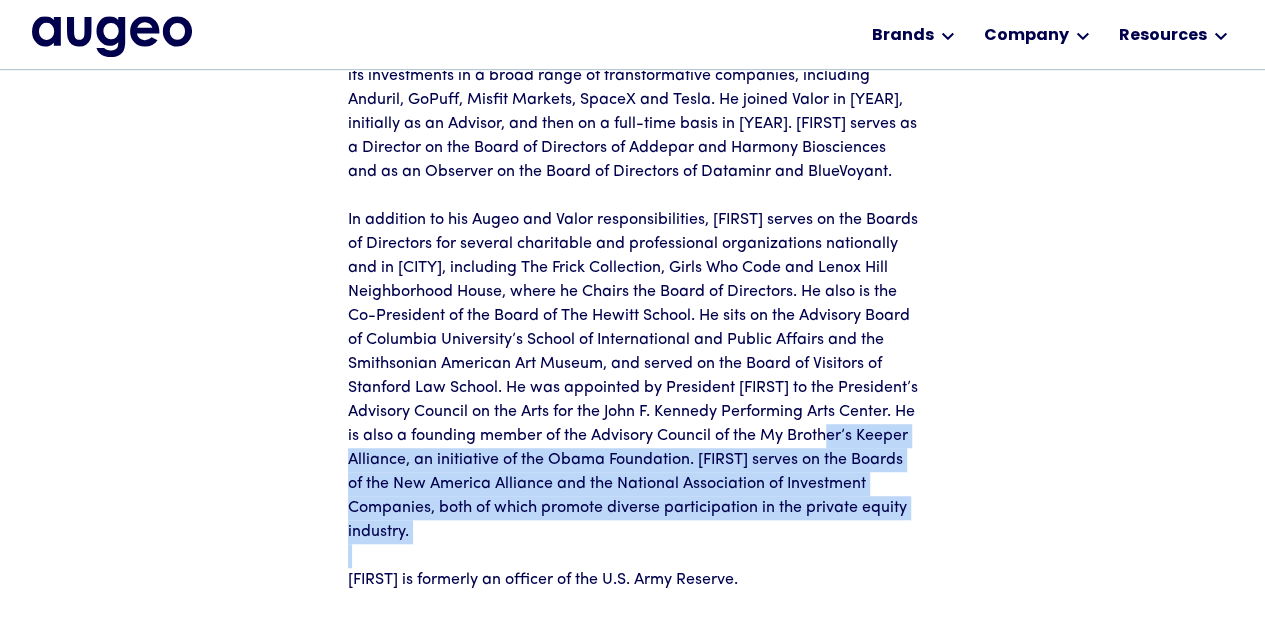 drag, startPoint x: 399, startPoint y: 453, endPoint x: 715, endPoint y: 545, distance: 329.12003 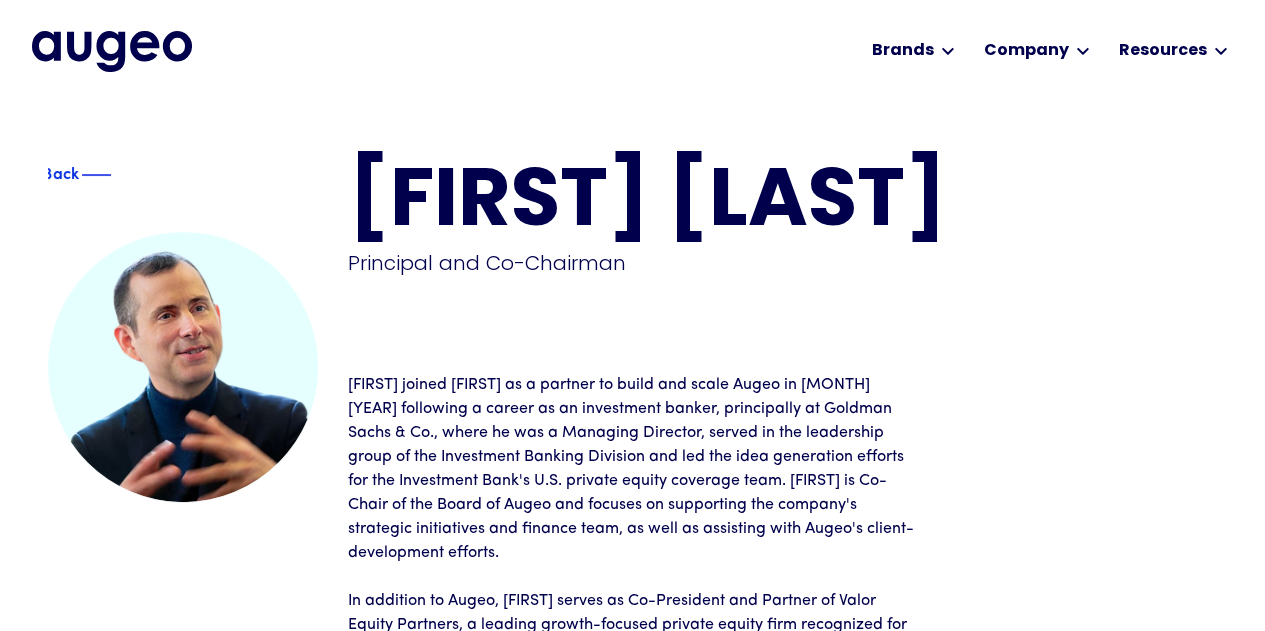 scroll, scrollTop: 0, scrollLeft: 0, axis: both 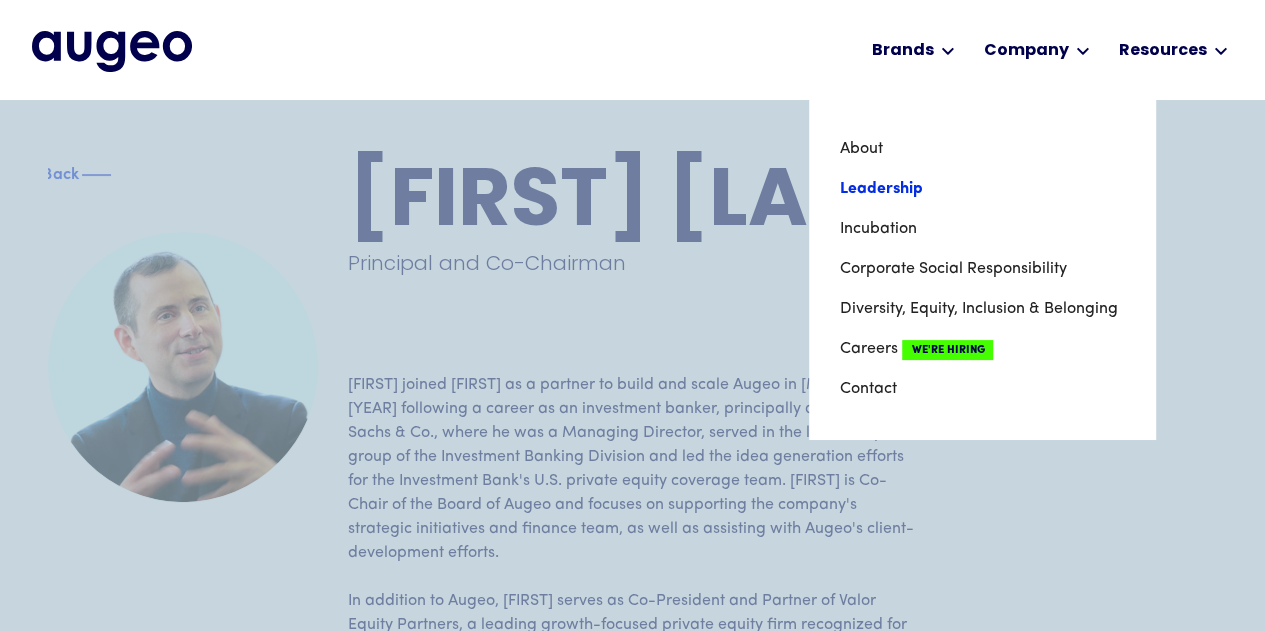 click on "Leadership" at bounding box center (982, 189) 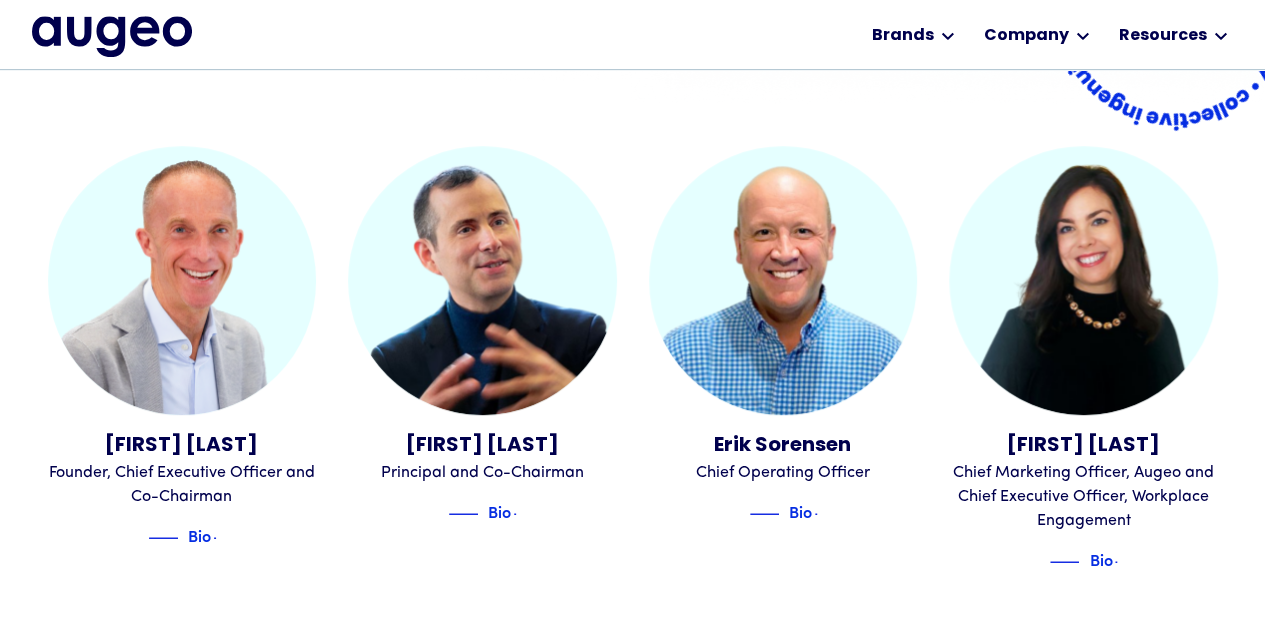 scroll, scrollTop: 0, scrollLeft: 0, axis: both 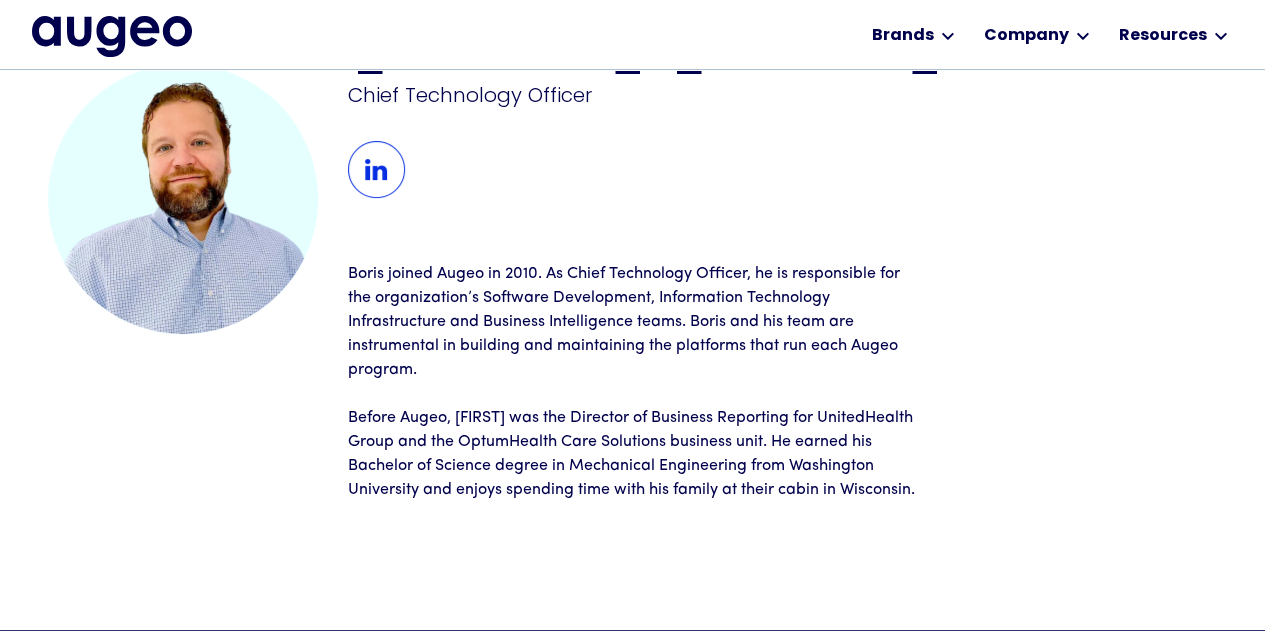 click on "Boris joined Augeo in 2010. As Chief Technology Officer, he is responsible for the organization’s Software Development, Information Technology Infrastructure and Business Intelligence teams. Boris and his team are instrumental in building and maintaining the platforms that run each Augeo program." at bounding box center (633, 322) 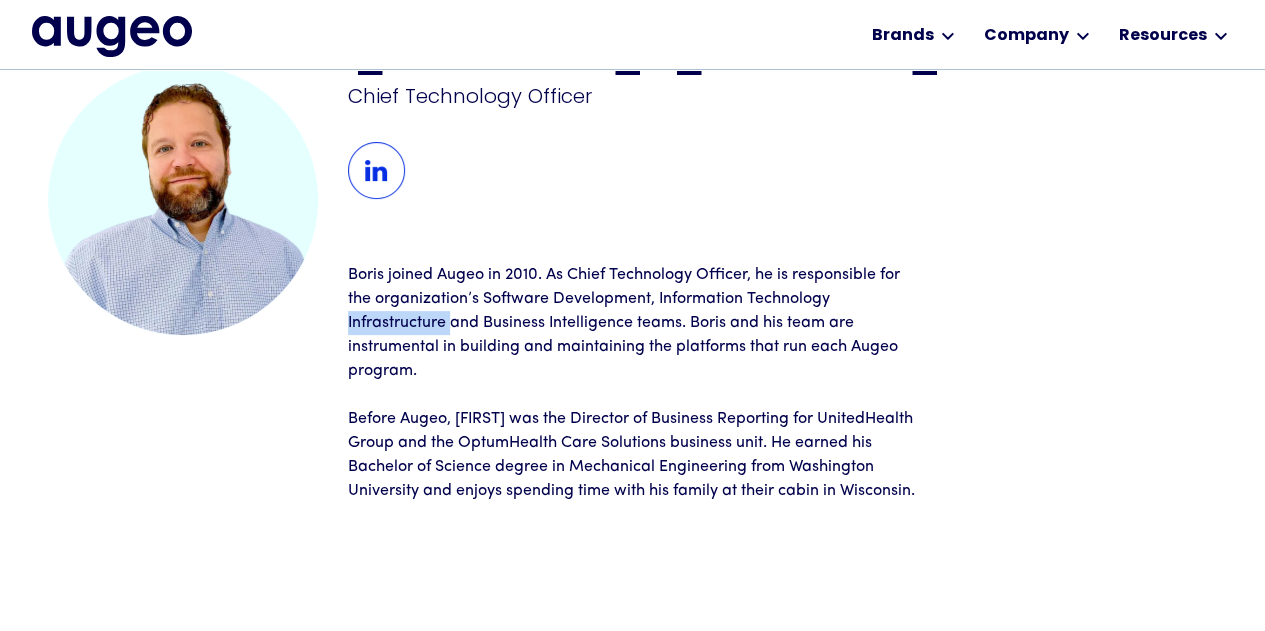 click on "Boris joined Augeo in 2010. As Chief Technology Officer, he is responsible for the organization’s Software Development, Information Technology Infrastructure and Business Intelligence teams. Boris and his team are instrumental in building and maintaining the platforms that run each Augeo program." at bounding box center [633, 323] 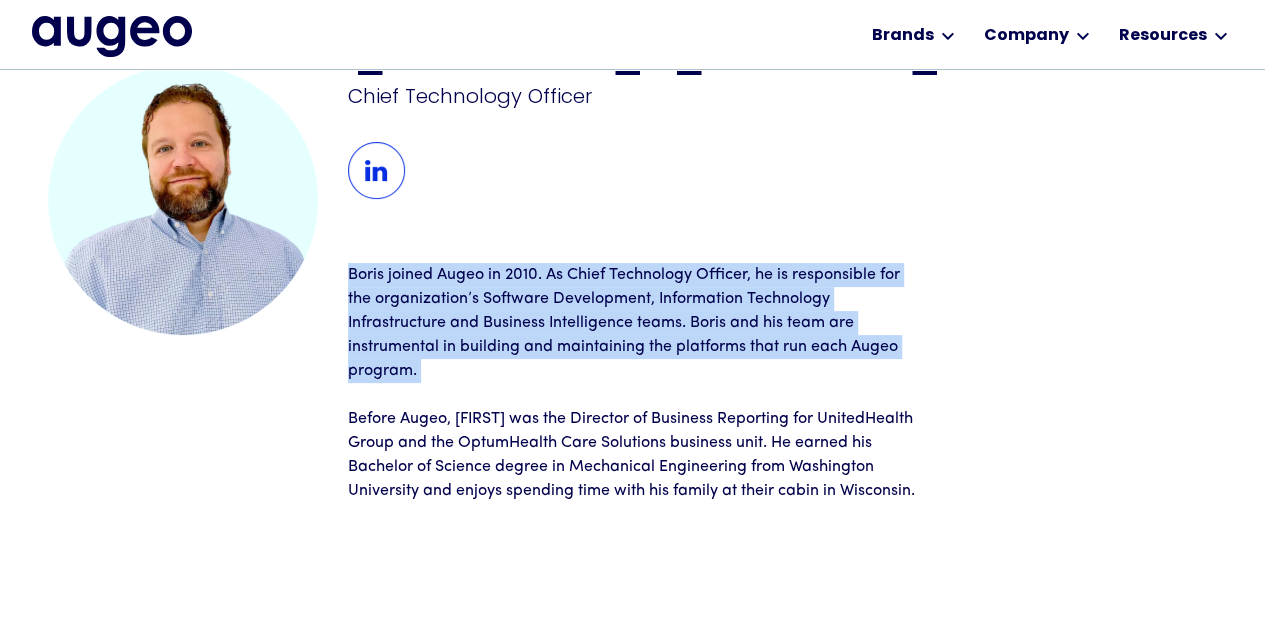 click on "Boris joined Augeo in 2010. As Chief Technology Officer, he is responsible for the organization’s Software Development, Information Technology Infrastructure and Business Intelligence teams. Boris and his team are instrumental in building and maintaining the platforms that run each Augeo program." at bounding box center [633, 323] 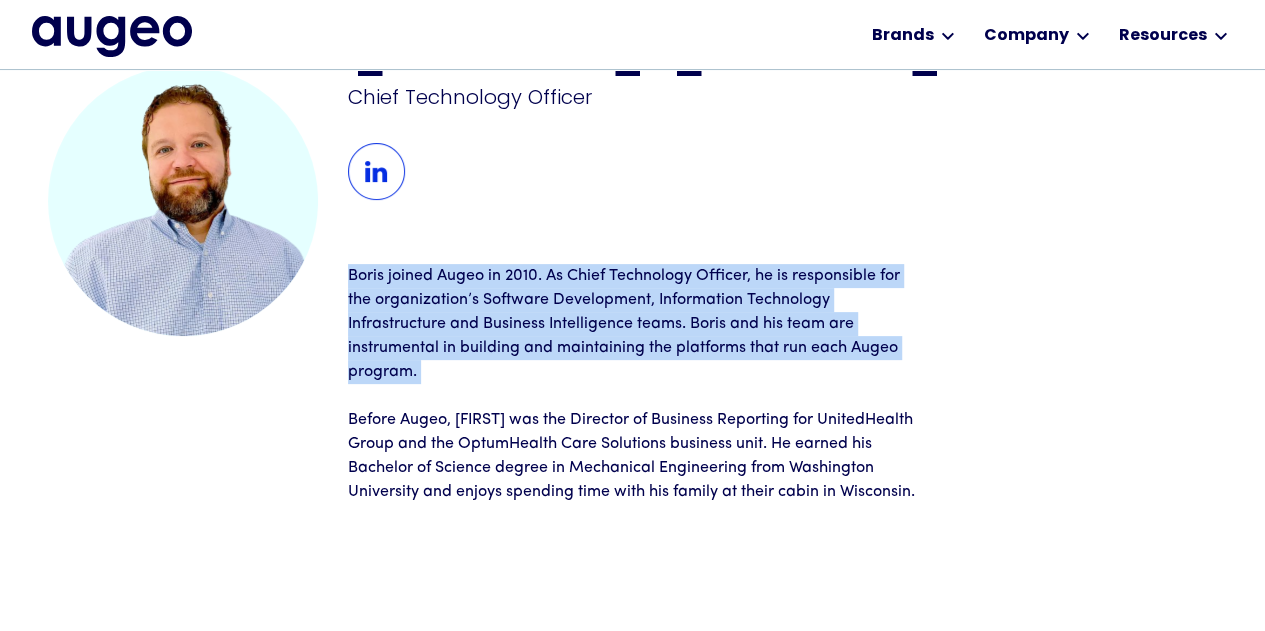 click on "Boris joined Augeo in 2010. As Chief Technology Officer, he is responsible for the organization’s Software Development, Information Technology Infrastructure and Business Intelligence teams. Boris and his team are instrumental in building and maintaining the platforms that run each Augeo program." at bounding box center [633, 324] 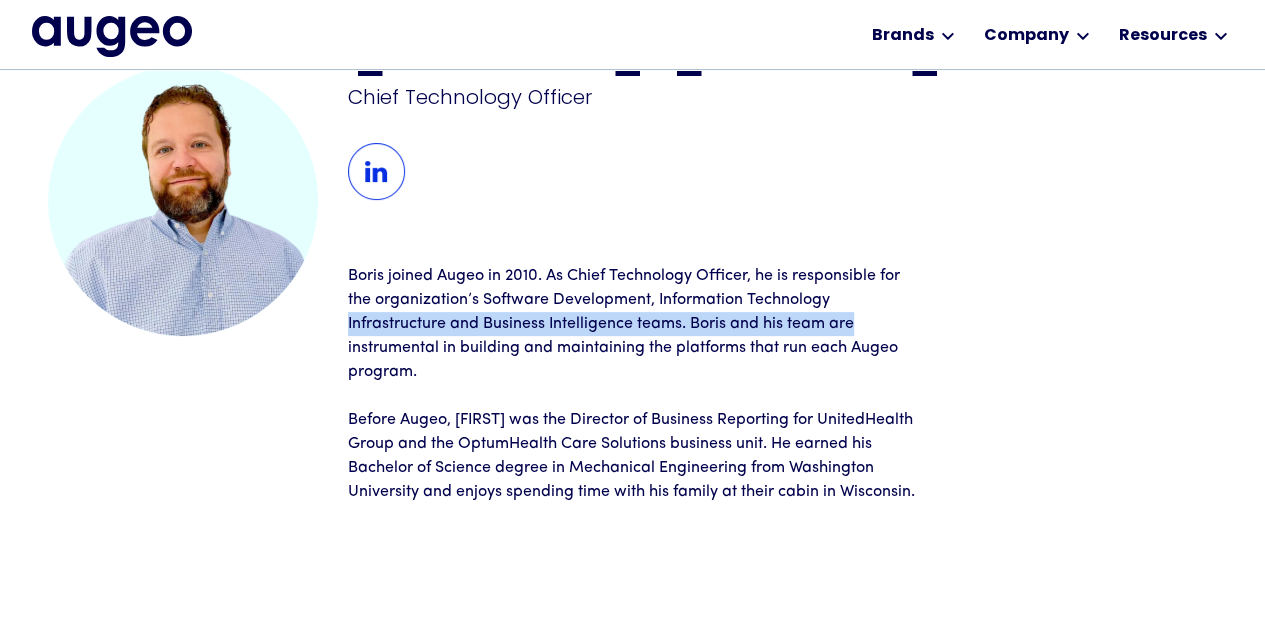 drag, startPoint x: 360, startPoint y: 317, endPoint x: 914, endPoint y: 329, distance: 554.12994 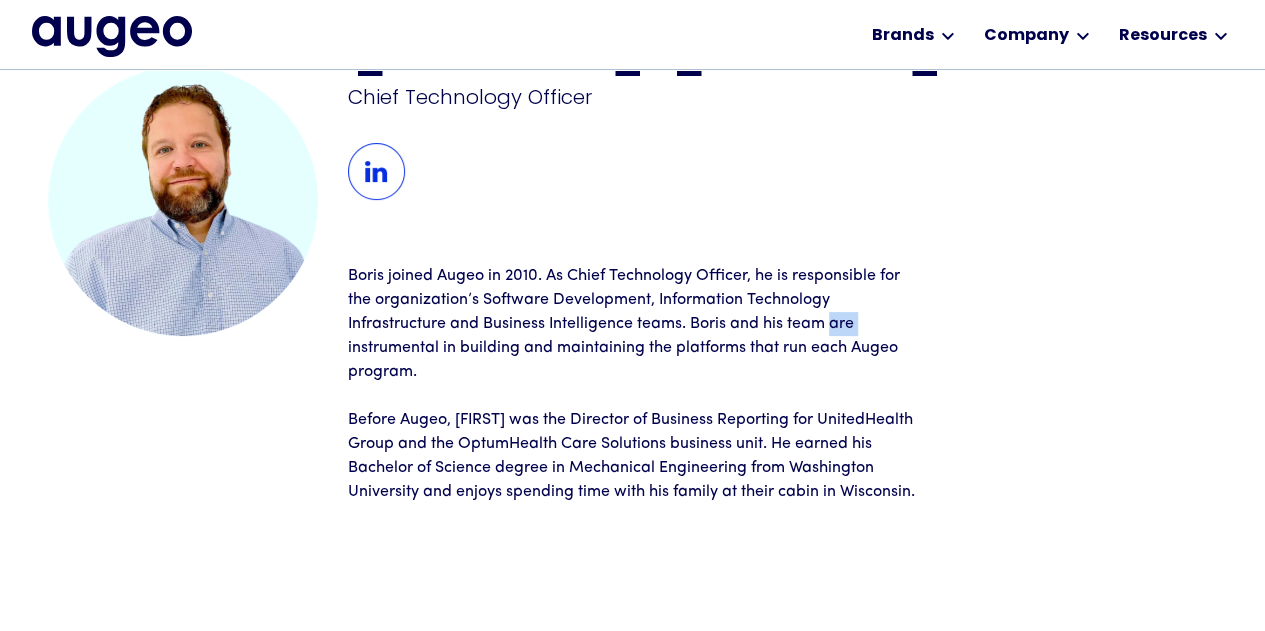 click on "Boris joined Augeo in 2010. As Chief Technology Officer, he is responsible for the organization’s Software Development, Information Technology Infrastructure and Business Intelligence teams. Boris and his team are instrumental in building and maintaining the platforms that run each Augeo program." at bounding box center [633, 324] 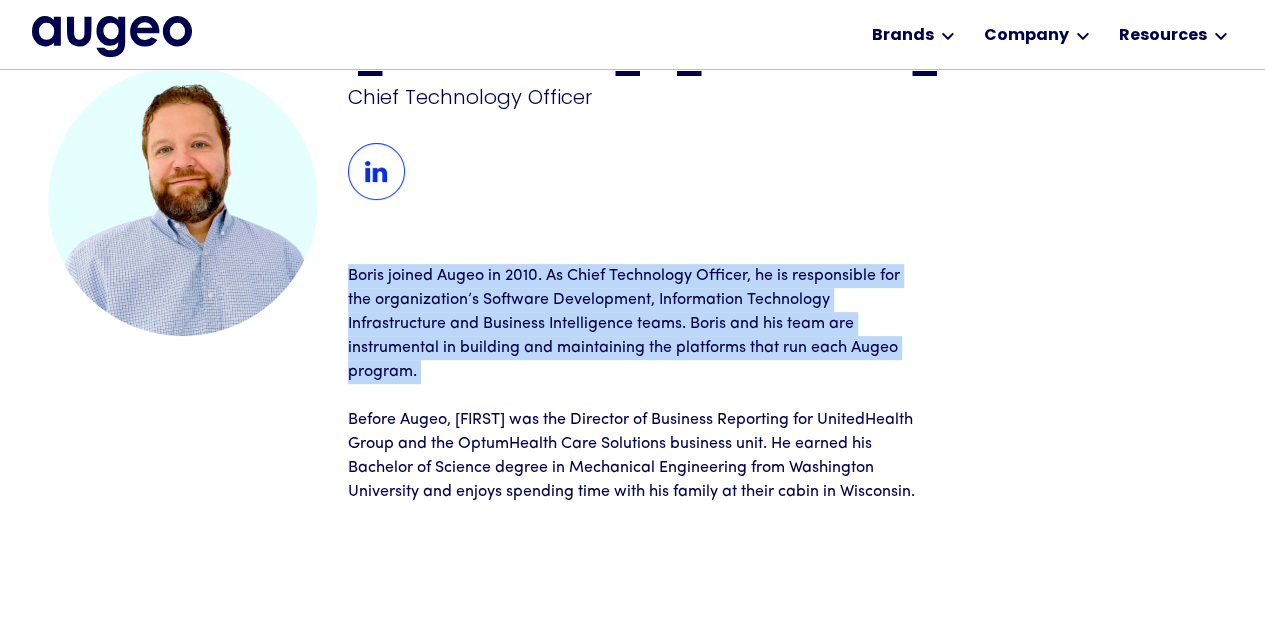click on "Boris joined Augeo in 2010. As Chief Technology Officer, he is responsible for the organization’s Software Development, Information Technology Infrastructure and Business Intelligence teams. Boris and his team are instrumental in building and maintaining the platforms that run each Augeo program." at bounding box center [633, 324] 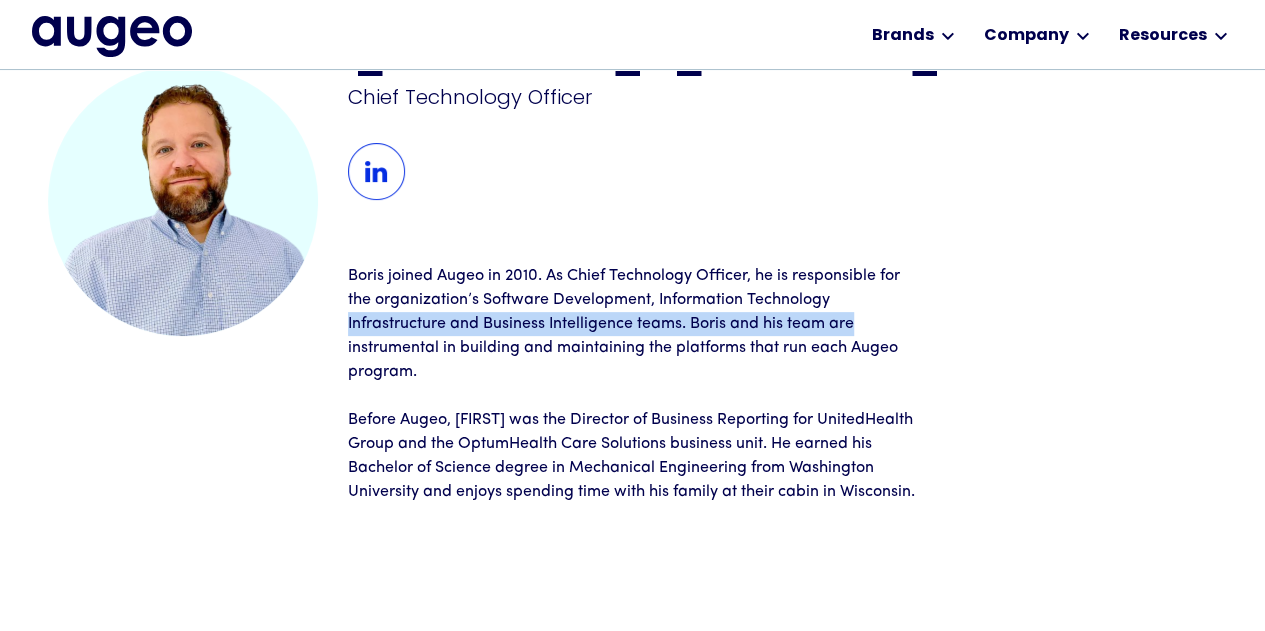 drag, startPoint x: 914, startPoint y: 329, endPoint x: 442, endPoint y: 315, distance: 472.20758 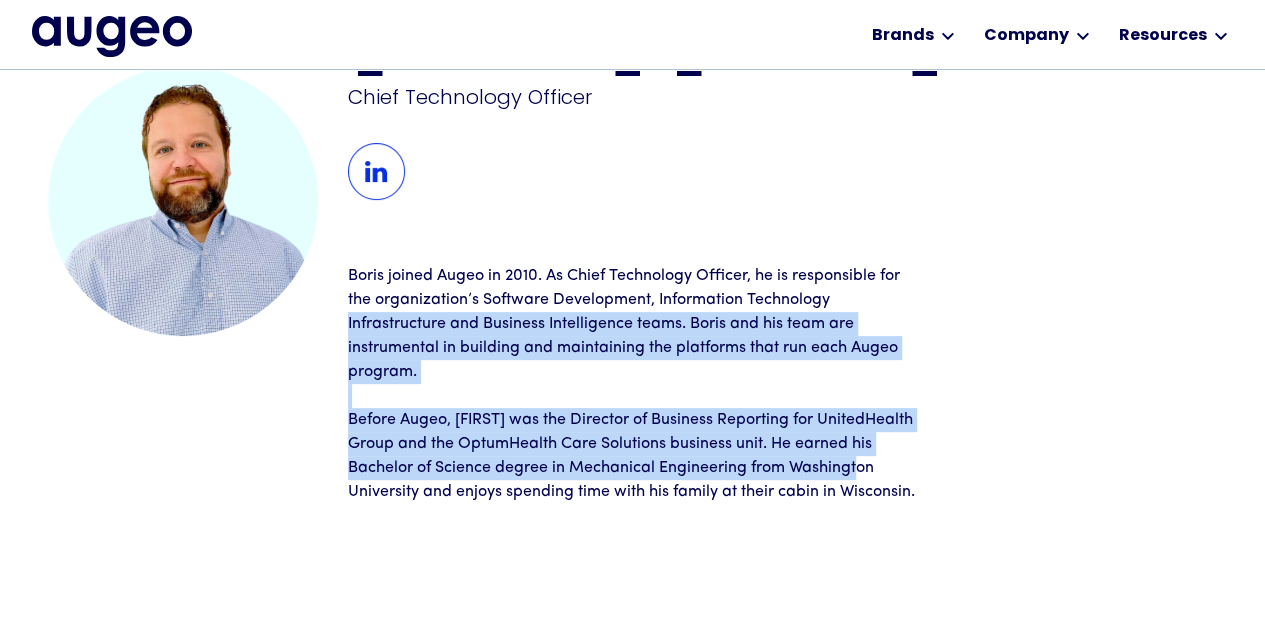 drag, startPoint x: 442, startPoint y: 315, endPoint x: 970, endPoint y: 465, distance: 548.89343 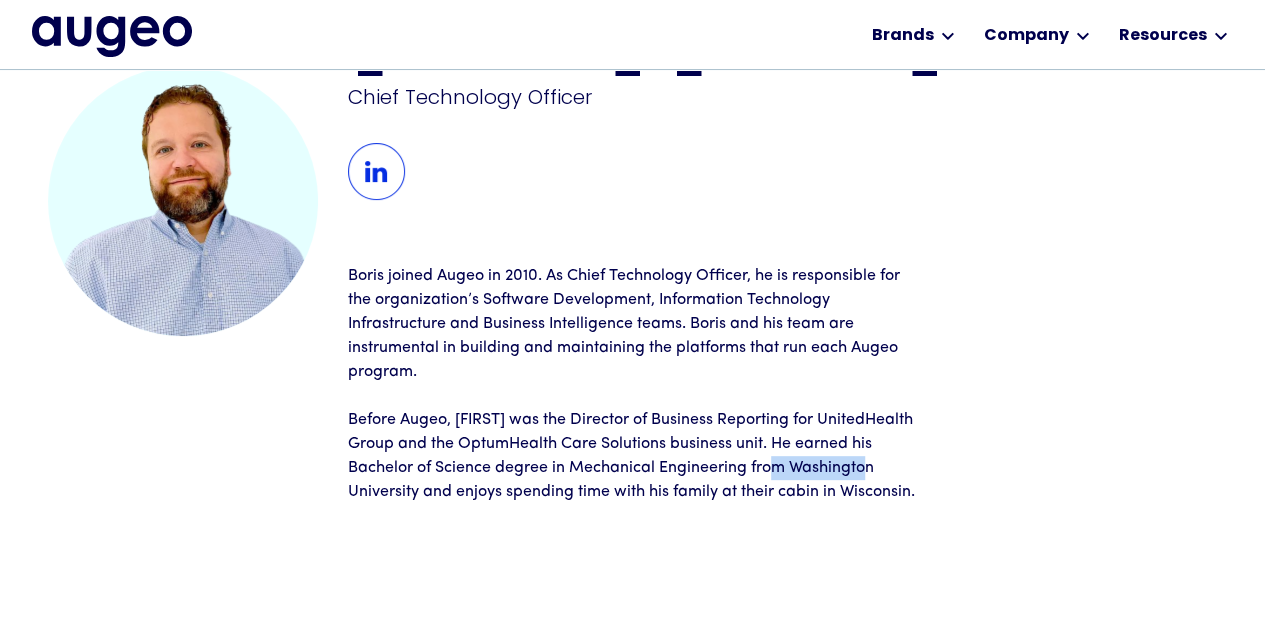 click on "Boris Kopilenko Chief Technology Officer Boris joined Augeo in 2010. As Chief Technology Officer, he is responsible for the organization’s Software Development, Information Technology Infrastructure and Business Intelligence teams. Boris and his team are instrumental in building and maintaining the platforms that run each Augeo program. ‍ Before Augeo, Boris was the Director of Business Reporting for UnitedHealth Group and the OptumHealth Care Solutions business unit. He earned his Bachelor of Science degree in Mechanical Engineering from Washington University and enjoys spending time with his family at their cabin in Wisconsin." at bounding box center (783, 251) 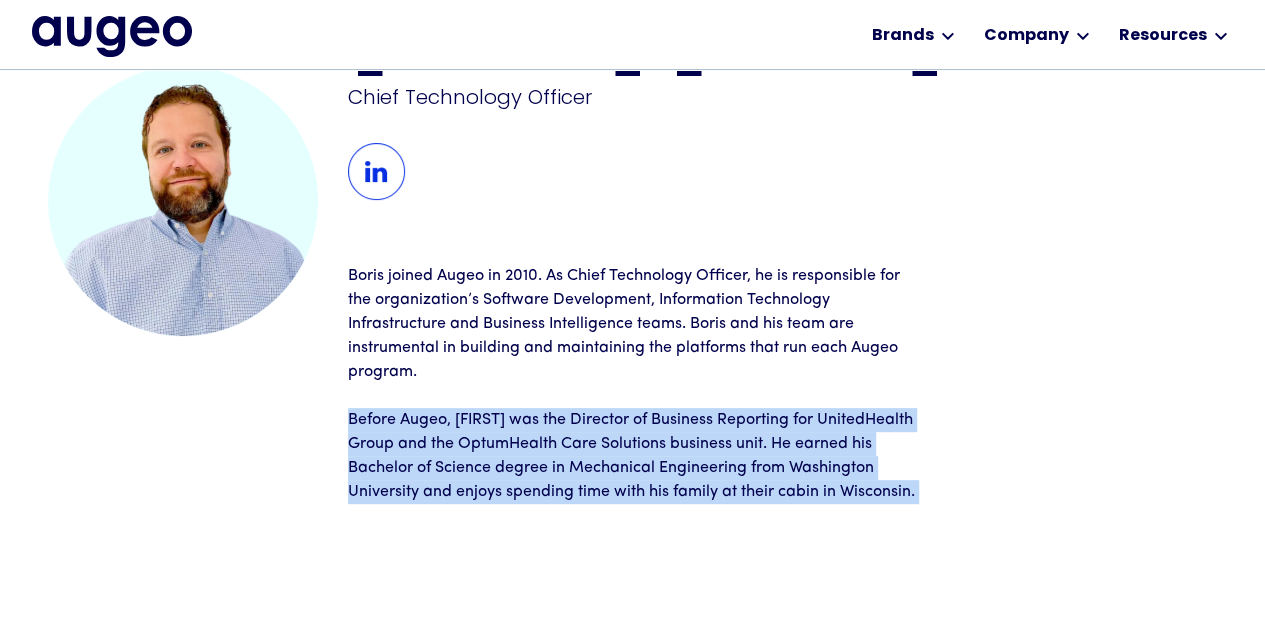 click on "Boris Kopilenko Chief Technology Officer Boris joined Augeo in 2010. As Chief Technology Officer, he is responsible for the organization’s Software Development, Information Technology Infrastructure and Business Intelligence teams. Boris and his team are instrumental in building and maintaining the platforms that run each Augeo program. ‍ Before Augeo, Boris was the Director of Business Reporting for UnitedHealth Group and the OptumHealth Care Solutions business unit. He earned his Bachelor of Science degree in Mechanical Engineering from Washington University and enjoys spending time with his family at their cabin in Wisconsin." at bounding box center (783, 251) 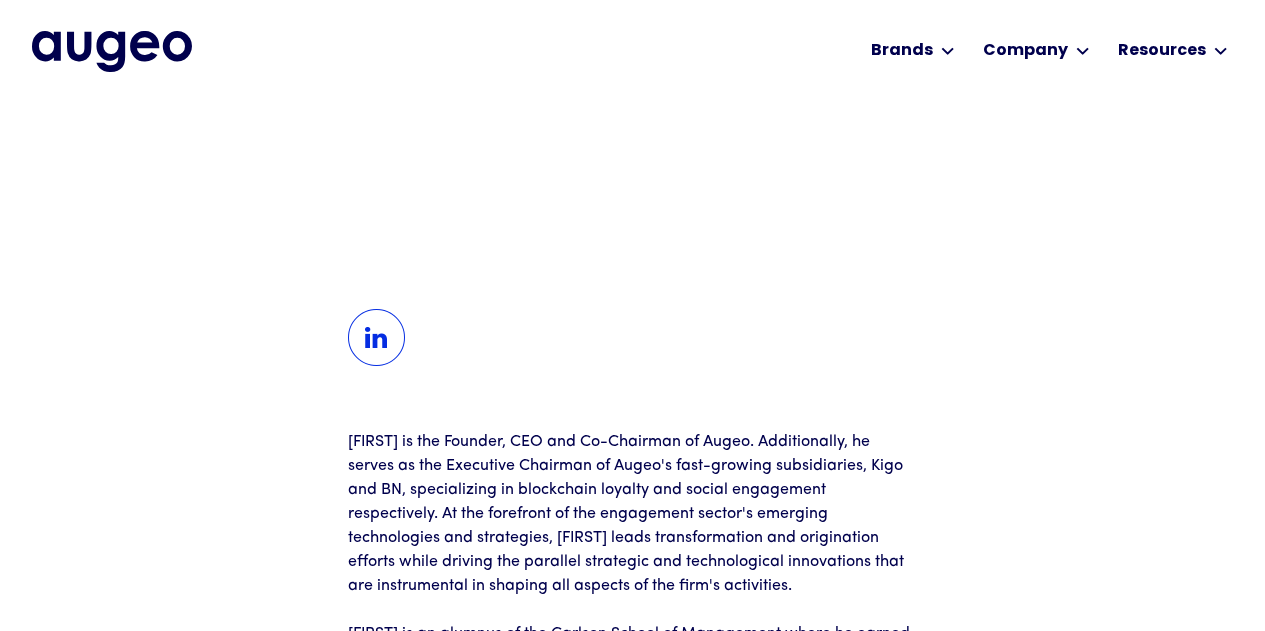 scroll, scrollTop: 0, scrollLeft: 0, axis: both 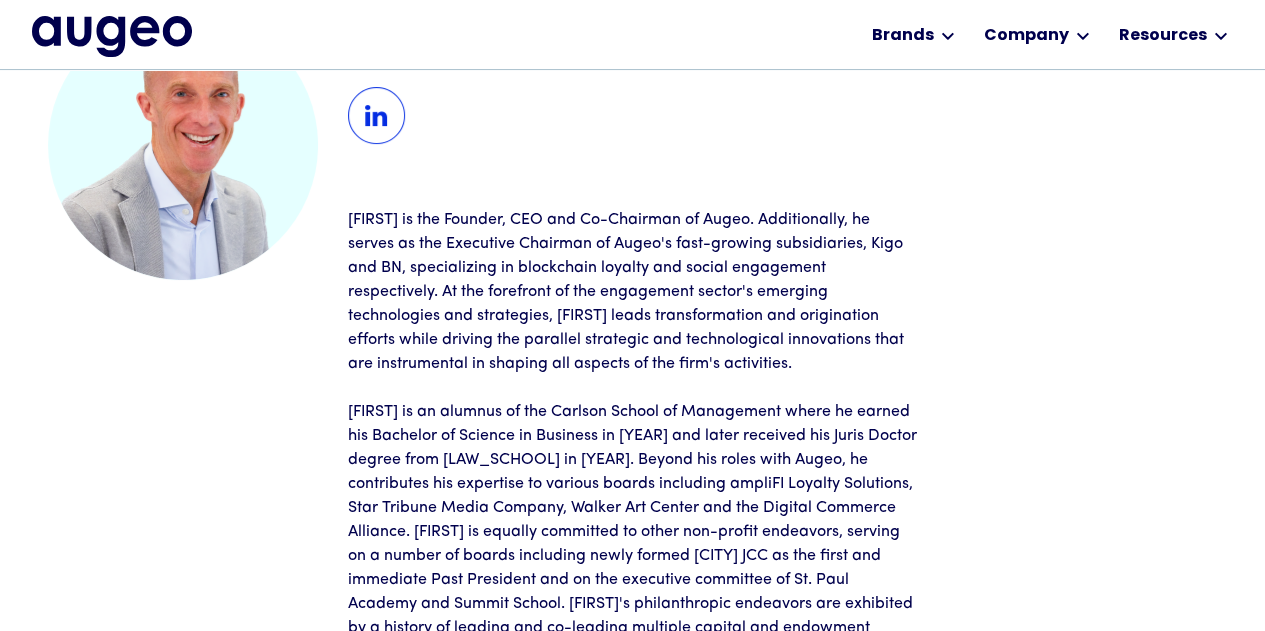 click on "[FIRST] is the Founder, CEO and Co-Chairman of Augeo. Additionally, he serves as the Executive Chairman of Augeo's fast-growing subsidiaries, Kigo and BN, specializing in blockchain loyalty and social engagement respectively. At the forefront of the engagement sector's emerging technologies and strategies, [FIRST] leads transformation and origination efforts while driving the parallel strategic and technological innovations that are instrumental in shaping all aspects of the firm's activities." at bounding box center [633, 292] 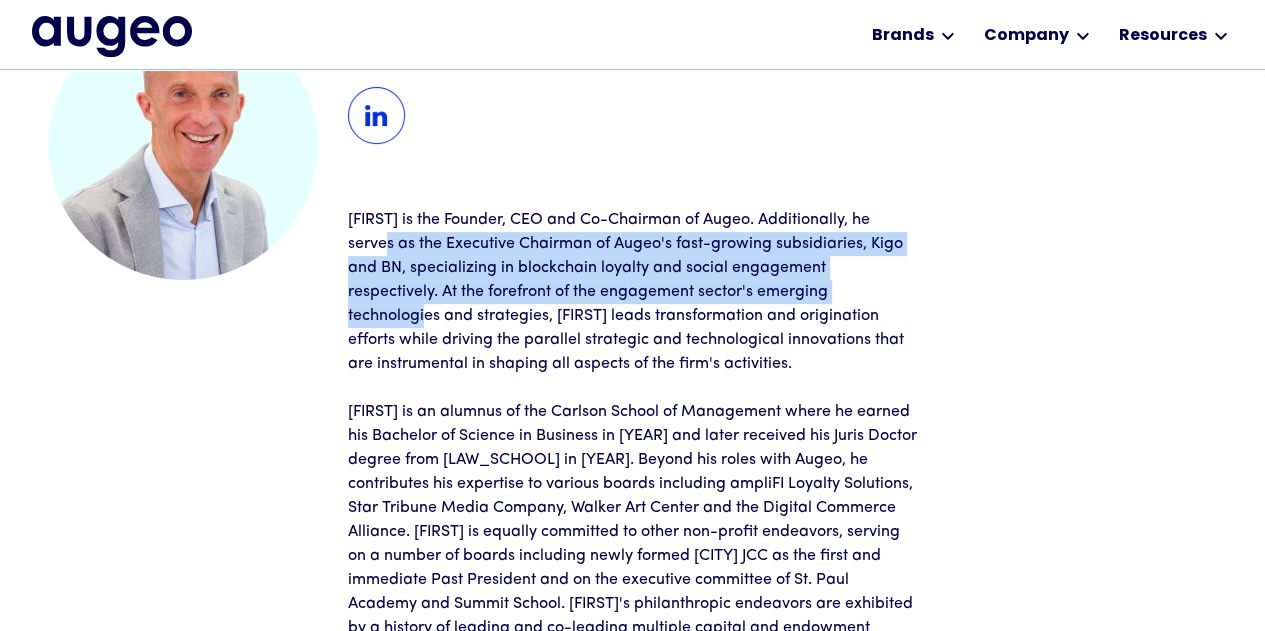scroll, scrollTop: 192, scrollLeft: 0, axis: vertical 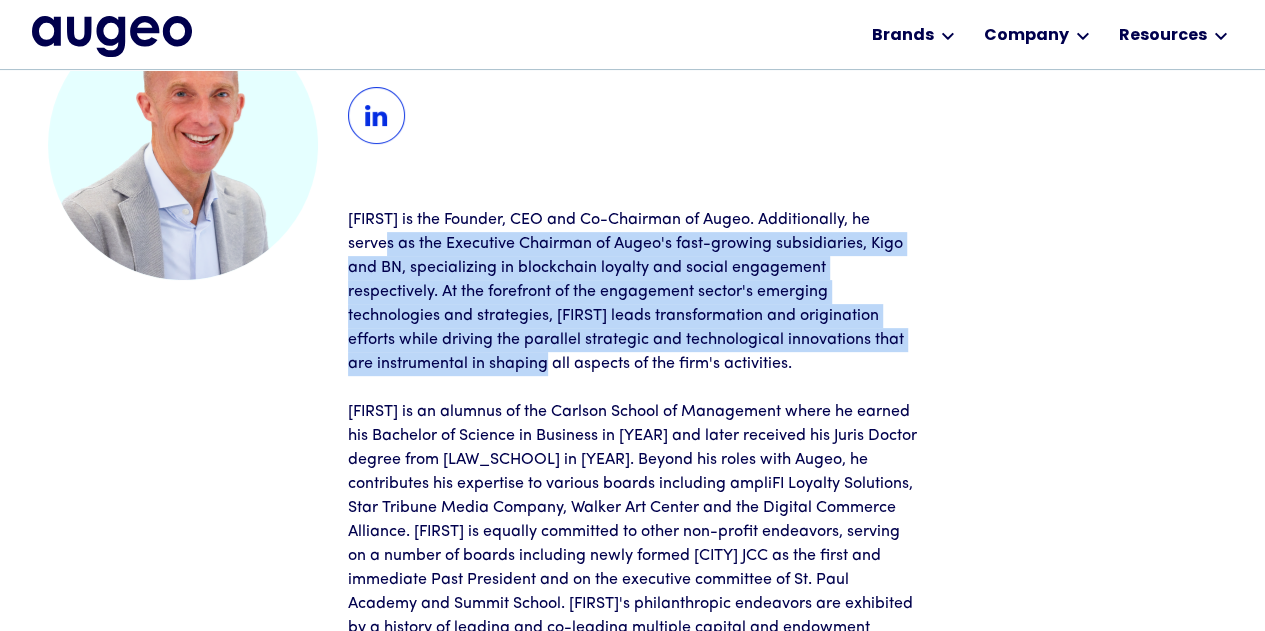 drag, startPoint x: 348, startPoint y: 255, endPoint x: 950, endPoint y: 334, distance: 607.16144 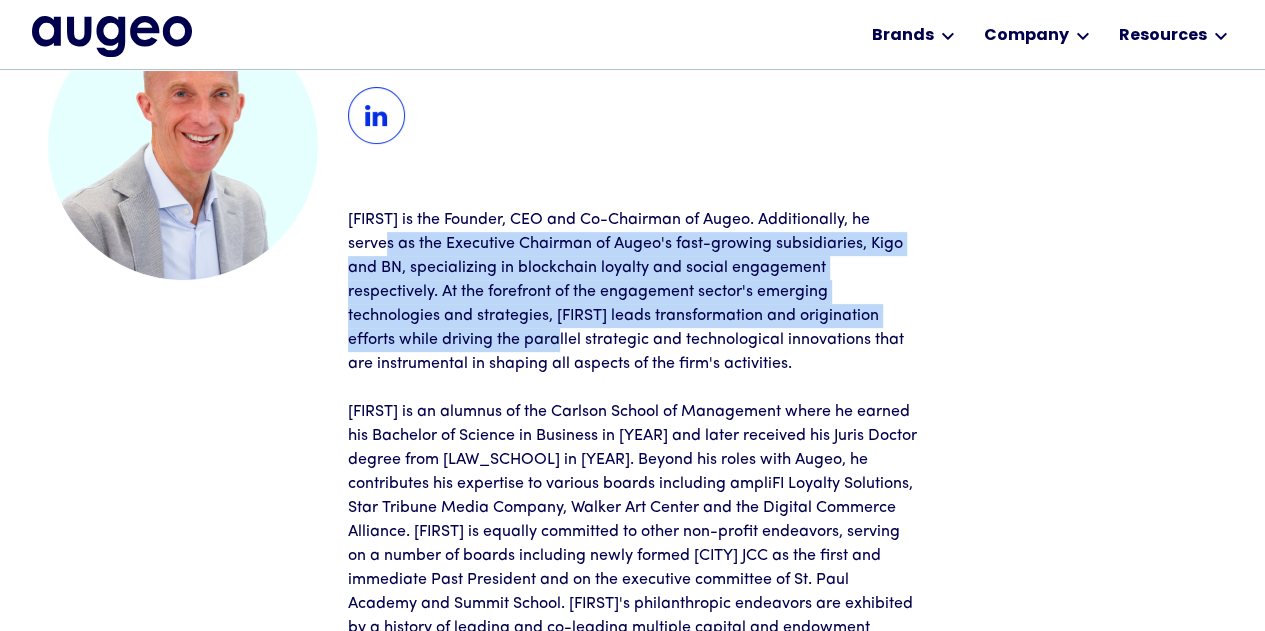 drag, startPoint x: 360, startPoint y: 233, endPoint x: 910, endPoint y: 326, distance: 557.8073 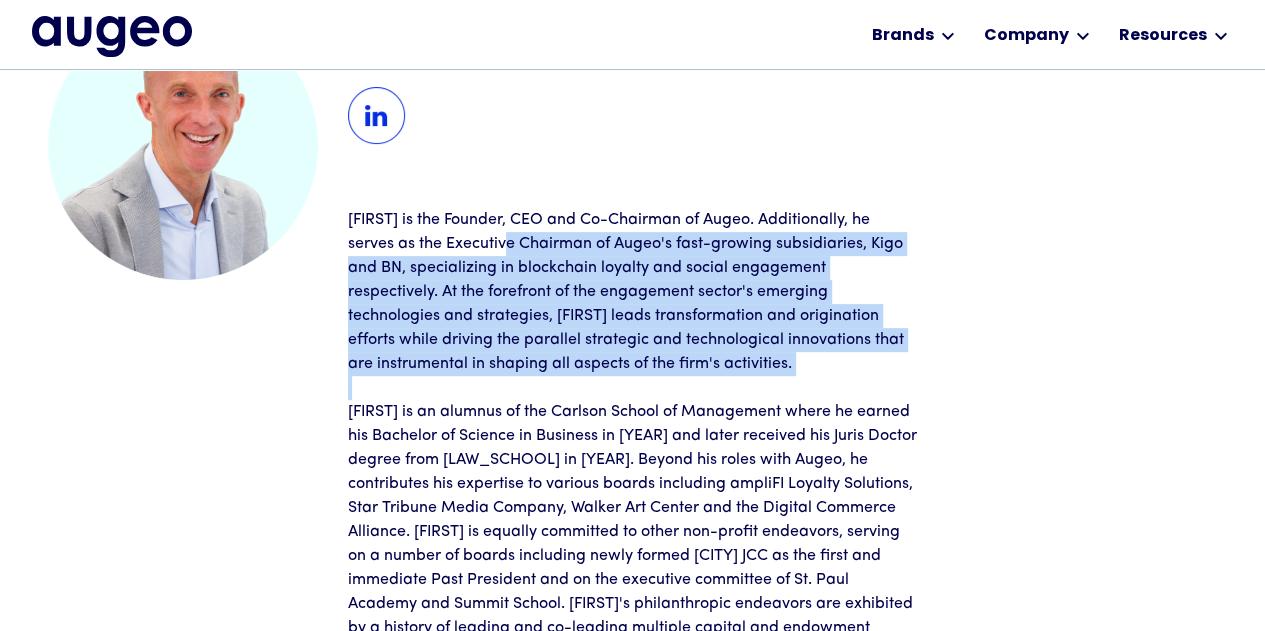drag, startPoint x: 474, startPoint y: 247, endPoint x: 599, endPoint y: 392, distance: 191.4419 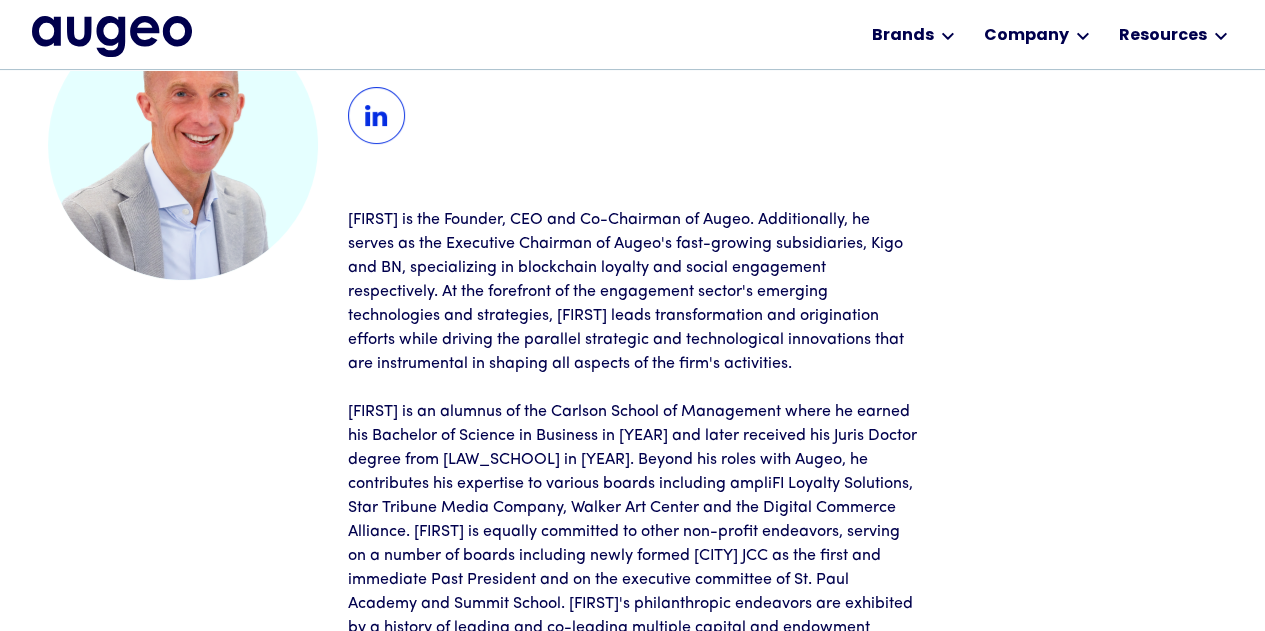 click on "‍" at bounding box center (633, 388) 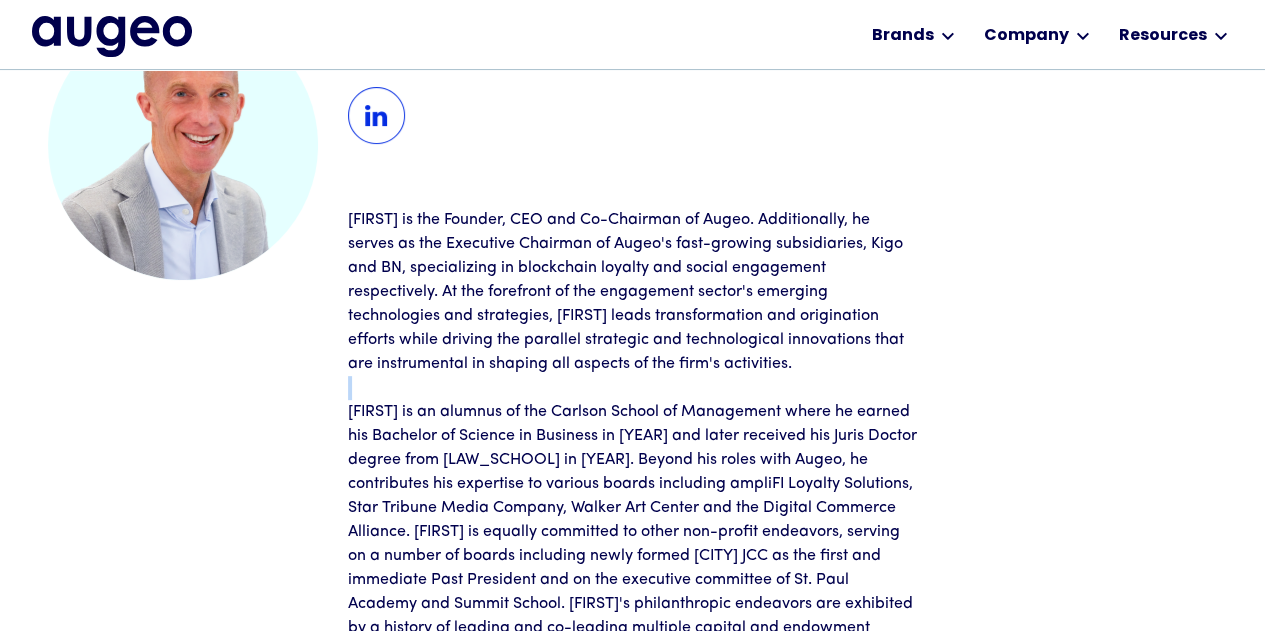 click on "‍" at bounding box center (633, 388) 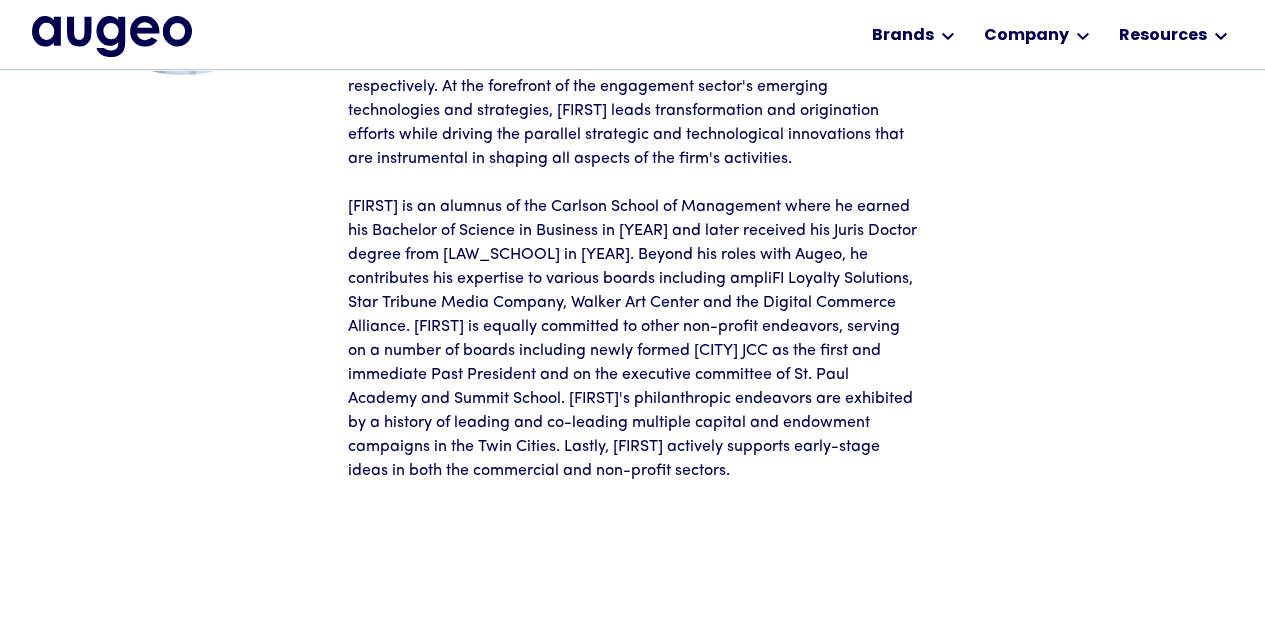click on "David is an alumnus of the Carlson School of Management where he earned his Bachelor of Science in Business in 1987 and later received his Juris Doctor degree from Stanford Law School in 1990. Beyond his roles with Augeo, he contributes his expertise to various boards including ampliFI Loyalty Solutions, Star Tribune Media Company, Walker Art Center and the Digital Commerce Alliance. David is equally committed to other non-profit endeavors, serving on a number of boards including newly formed Minnesota JCC as the first and immediate Past President and on the executive committee of St. Paul Academy and Summit School. David's philanthropic endeavors are exhibited by a history of leading and co-leading multiple capital and endowment campaigns in the Twin Cities. Lastly, David actively supports early-stage ideas in both the commercial and non-profit sectors." at bounding box center (633, 339) 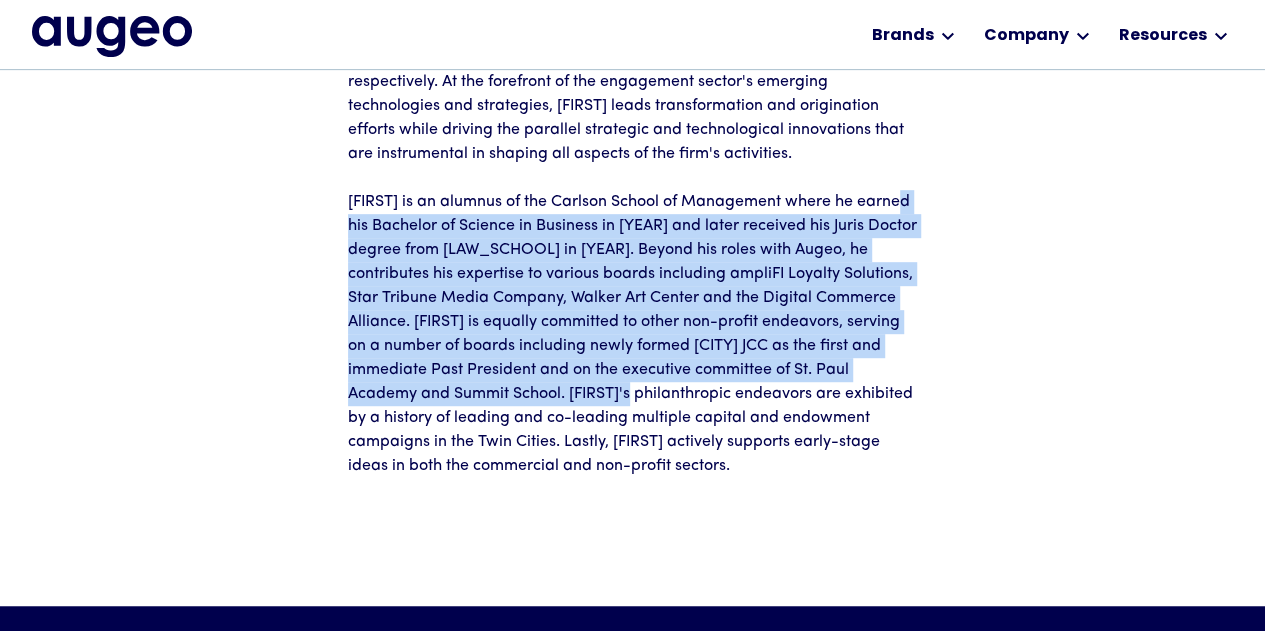 scroll, scrollTop: 403, scrollLeft: 0, axis: vertical 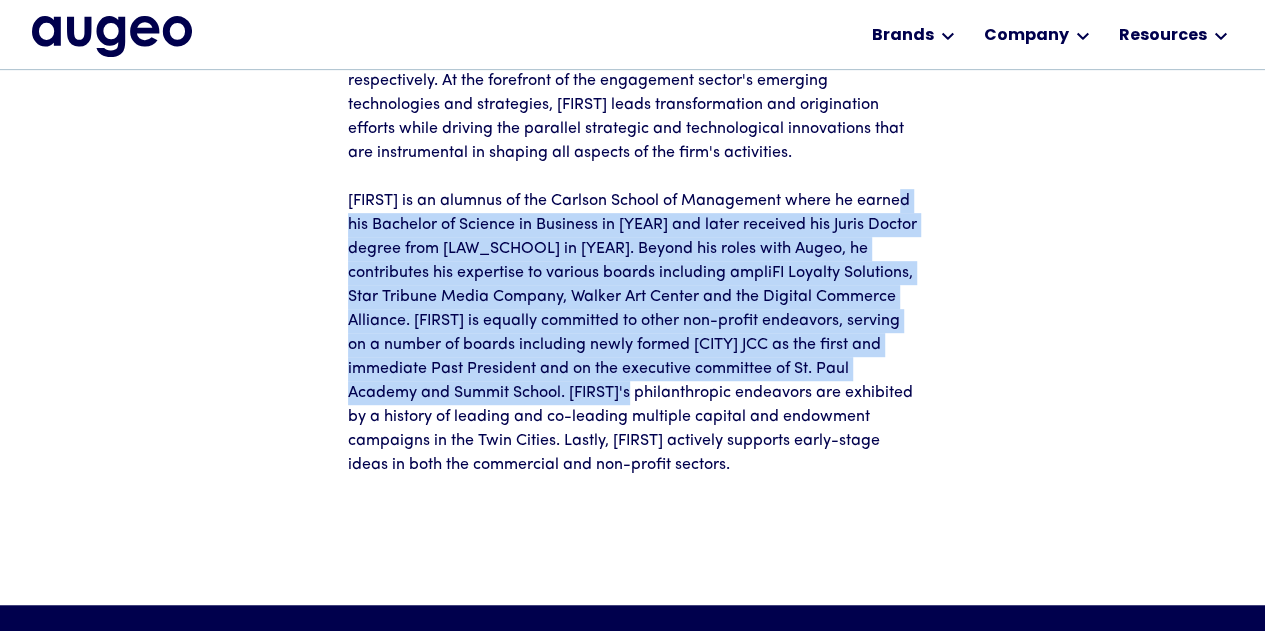 drag, startPoint x: 599, startPoint y: 392, endPoint x: 344, endPoint y: 224, distance: 305.367 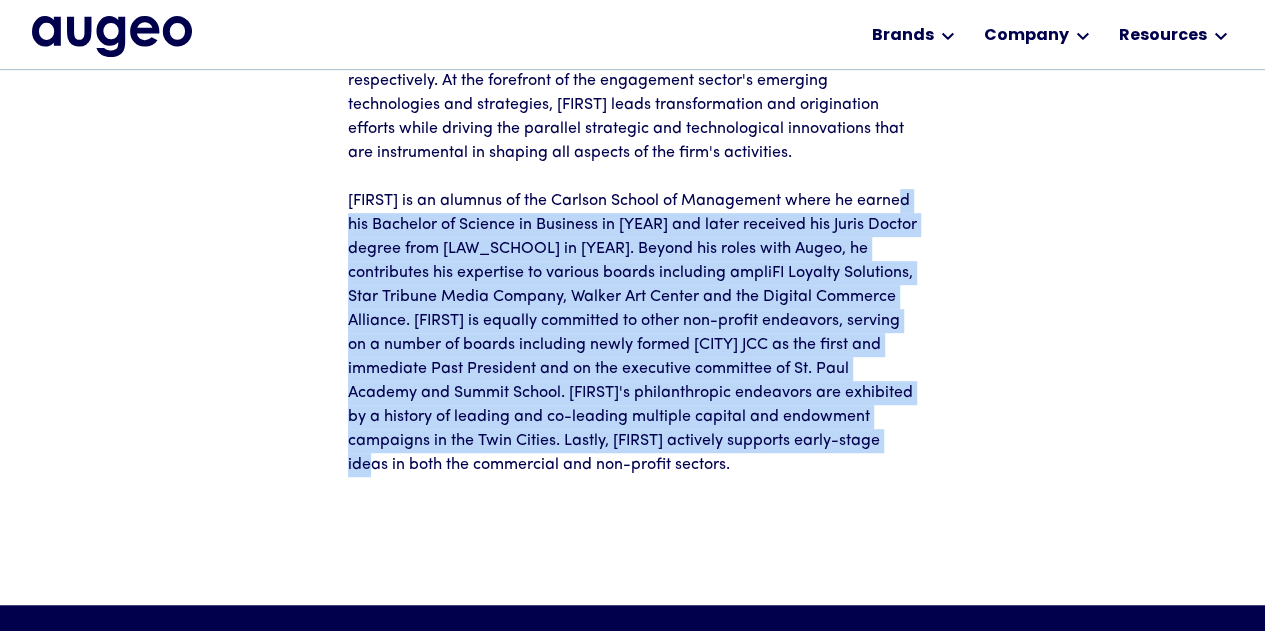 drag, startPoint x: 344, startPoint y: 224, endPoint x: 929, endPoint y: 446, distance: 625.7068 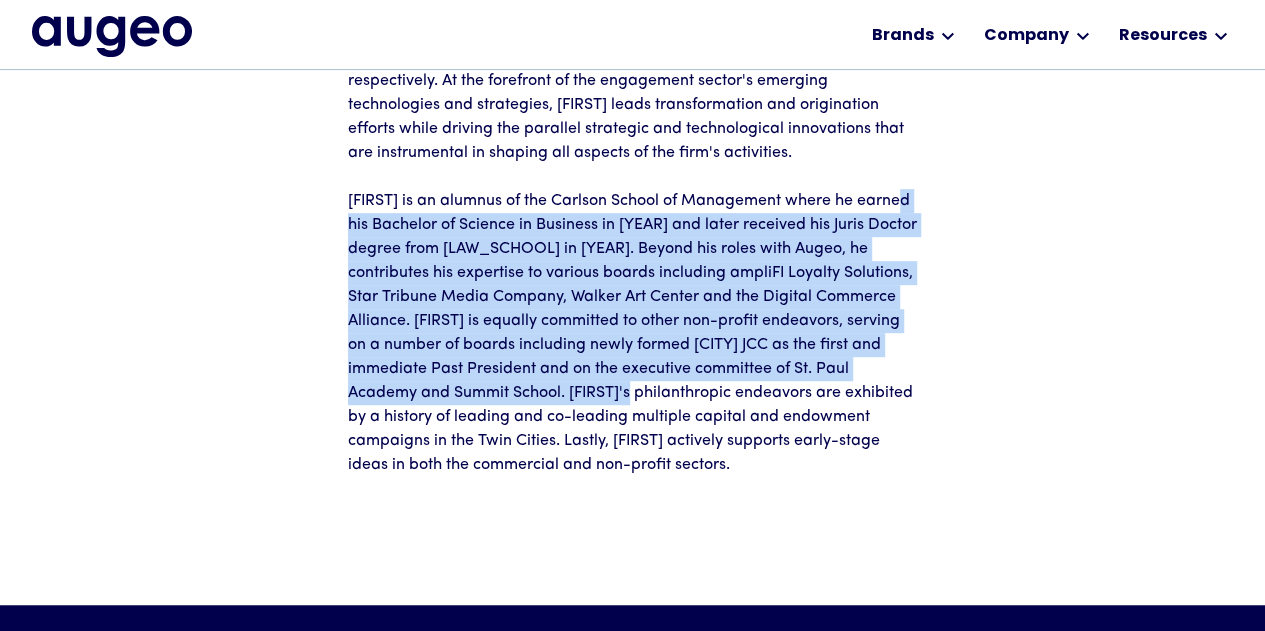 drag, startPoint x: 348, startPoint y: 236, endPoint x: 592, endPoint y: 391, distance: 289.06918 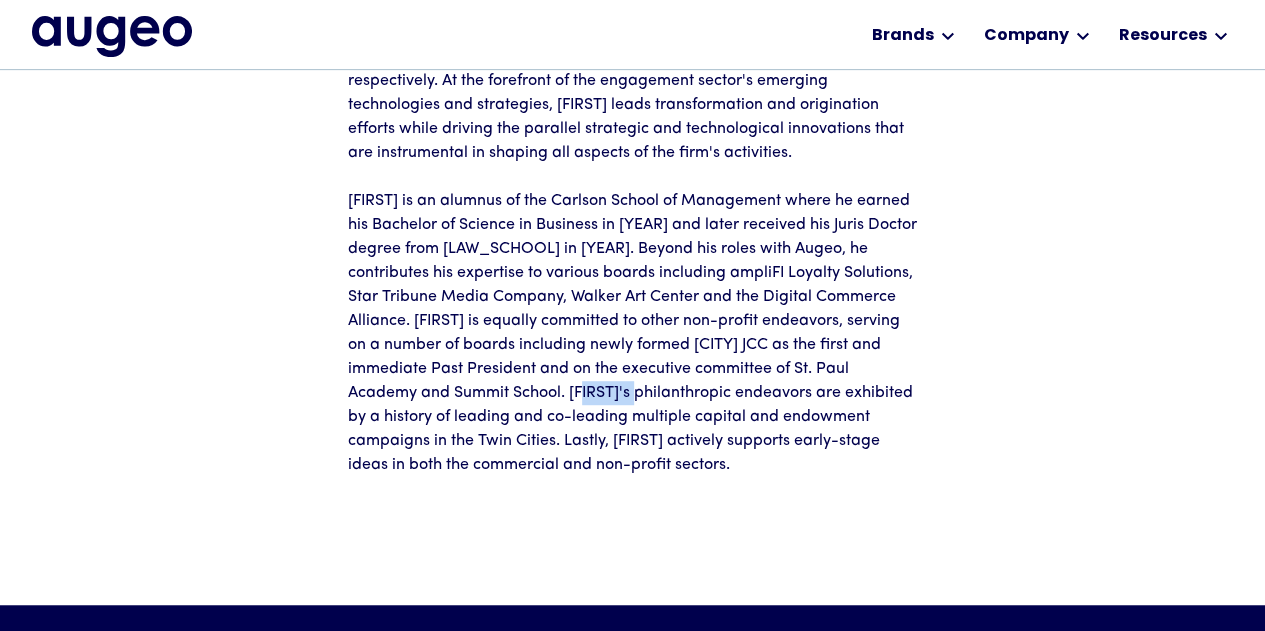 click on "David is an alumnus of the Carlson School of Management where he earned his Bachelor of Science in Business in 1987 and later received his Juris Doctor degree from Stanford Law School in 1990. Beyond his roles with Augeo, he contributes his expertise to various boards including ampliFI Loyalty Solutions, Star Tribune Media Company, Walker Art Center and the Digital Commerce Alliance. David is equally committed to other non-profit endeavors, serving on a number of boards including newly formed Minnesota JCC as the first and immediate Past President and on the executive committee of St. Paul Academy and Summit School. David's philanthropic endeavors are exhibited by a history of leading and co-leading multiple capital and endowment campaigns in the Twin Cities. Lastly, David actively supports early-stage ideas in both the commercial and non-profit sectors." at bounding box center (633, 333) 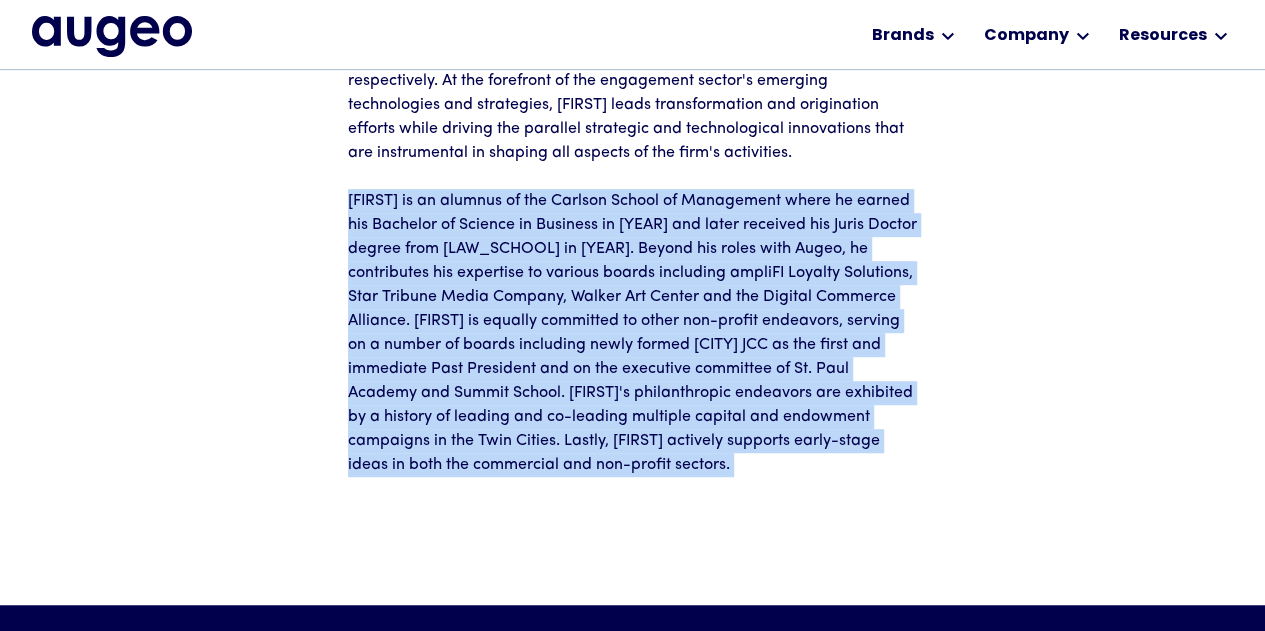 click on "David is an alumnus of the Carlson School of Management where he earned his Bachelor of Science in Business in 1987 and later received his Juris Doctor degree from Stanford Law School in 1990. Beyond his roles with Augeo, he contributes his expertise to various boards including ampliFI Loyalty Solutions, Star Tribune Media Company, Walker Art Center and the Digital Commerce Alliance. David is equally committed to other non-profit endeavors, serving on a number of boards including newly formed Minnesota JCC as the first and immediate Past President and on the executive committee of St. Paul Academy and Summit School. David's philanthropic endeavors are exhibited by a history of leading and co-leading multiple capital and endowment campaigns in the Twin Cities. Lastly, David actively supports early-stage ideas in both the commercial and non-profit sectors." at bounding box center (633, 333) 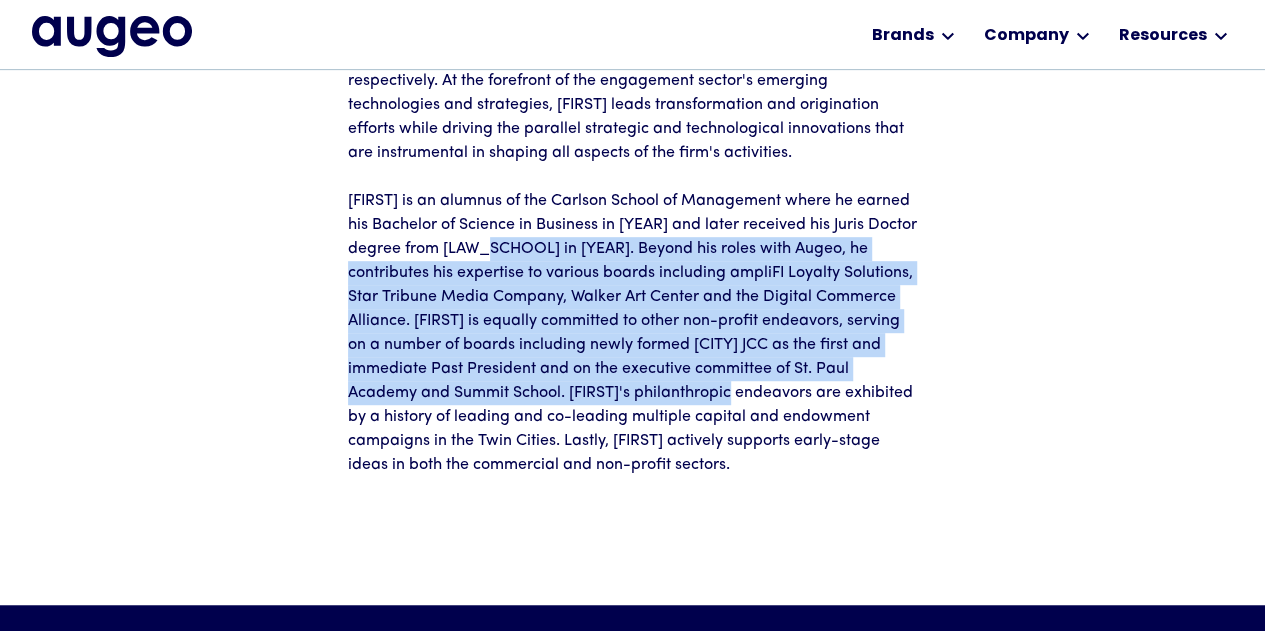 drag, startPoint x: 695, startPoint y: 401, endPoint x: 508, endPoint y: 241, distance: 246.1077 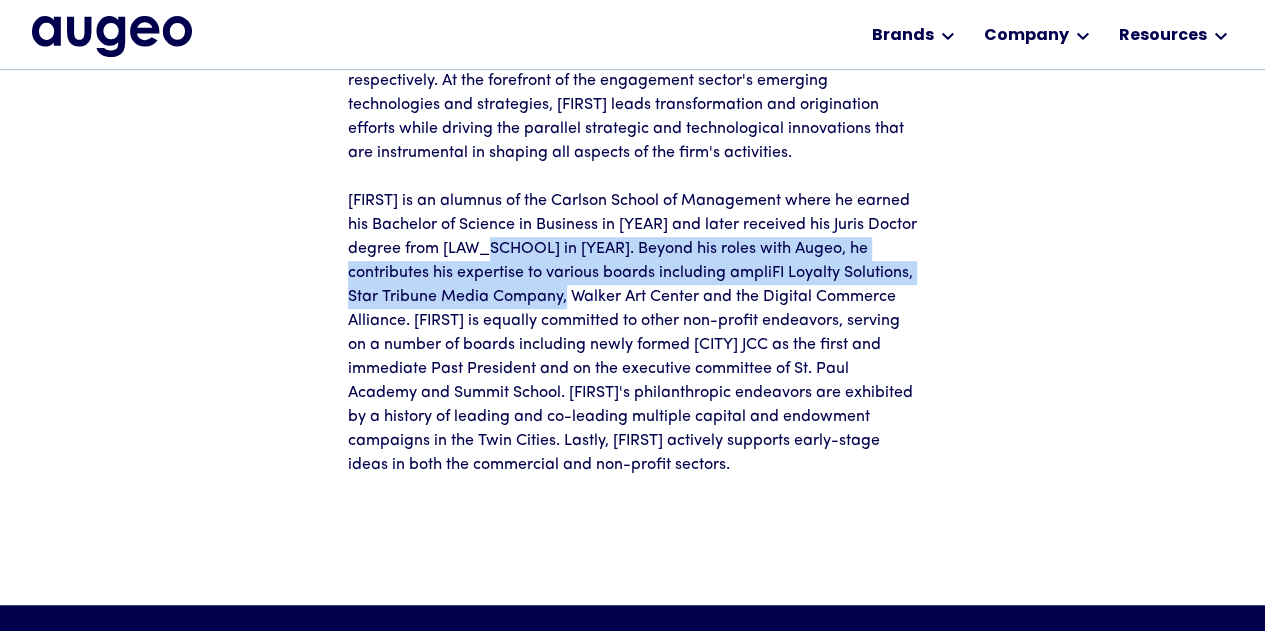 drag, startPoint x: 508, startPoint y: 241, endPoint x: 549, endPoint y: 311, distance: 81.12336 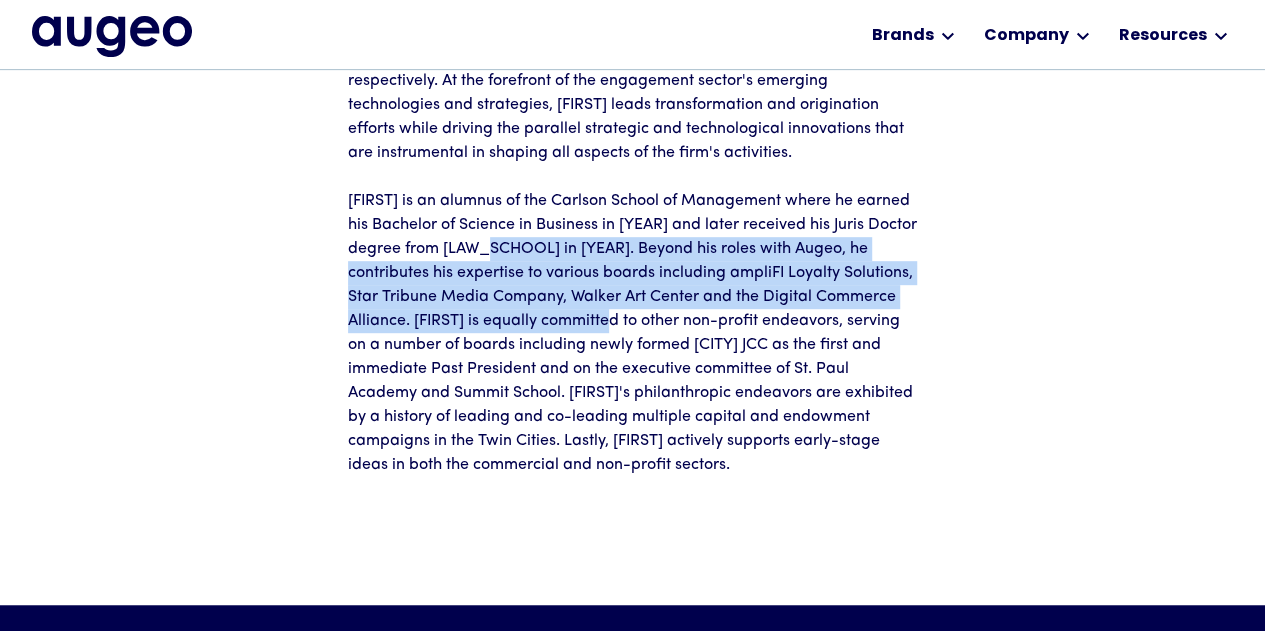 click on "David is an alumnus of the Carlson School of Management where he earned his Bachelor of Science in Business in 1987 and later received his Juris Doctor degree from Stanford Law School in 1990. Beyond his roles with Augeo, he contributes his expertise to various boards including ampliFI Loyalty Solutions, Star Tribune Media Company, Walker Art Center and the Digital Commerce Alliance. David is equally committed to other non-profit endeavors, serving on a number of boards including newly formed Minnesota JCC as the first and immediate Past President and on the executive committee of St. Paul Academy and Summit School. David's philanthropic endeavors are exhibited by a history of leading and co-leading multiple capital and endowment campaigns in the Twin Cities. Lastly, David actively supports early-stage ideas in both the commercial and non-profit sectors." at bounding box center [633, 333] 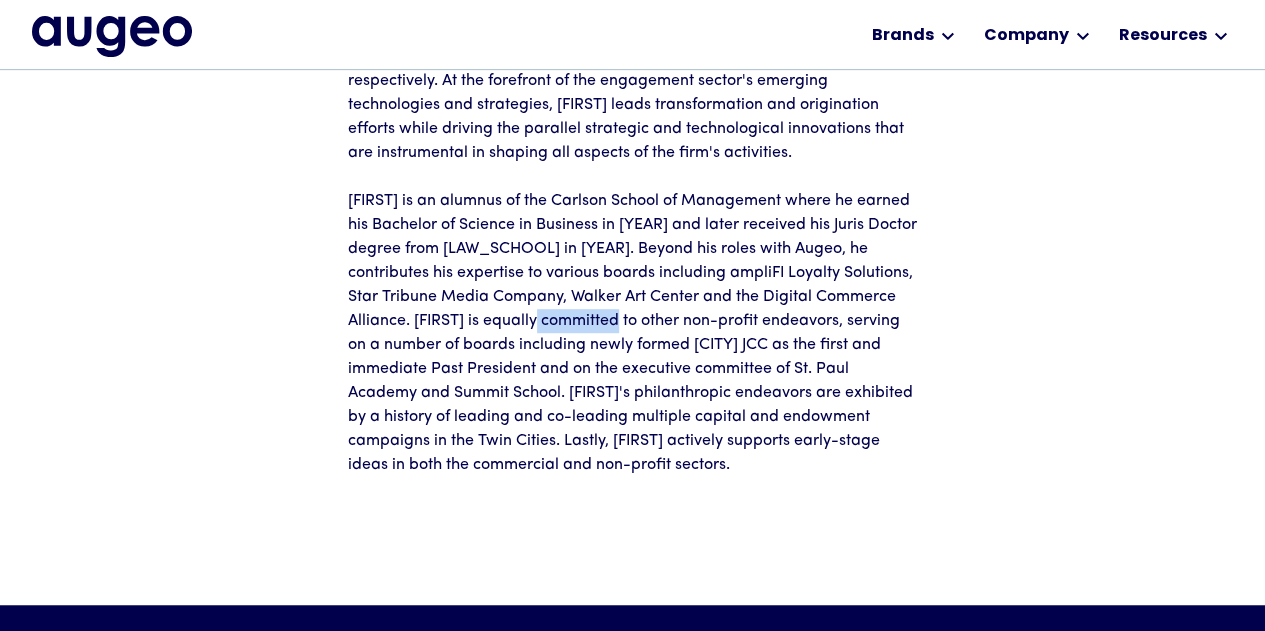 click on "David is an alumnus of the Carlson School of Management where he earned his Bachelor of Science in Business in 1987 and later received his Juris Doctor degree from Stanford Law School in 1990. Beyond his roles with Augeo, he contributes his expertise to various boards including ampliFI Loyalty Solutions, Star Tribune Media Company, Walker Art Center and the Digital Commerce Alliance. David is equally committed to other non-profit endeavors, serving on a number of boards including newly formed Minnesota JCC as the first and immediate Past President and on the executive committee of St. Paul Academy and Summit School. David's philanthropic endeavors are exhibited by a history of leading and co-leading multiple capital and endowment campaigns in the Twin Cities. Lastly, David actively supports early-stage ideas in both the commercial and non-profit sectors." at bounding box center [633, 333] 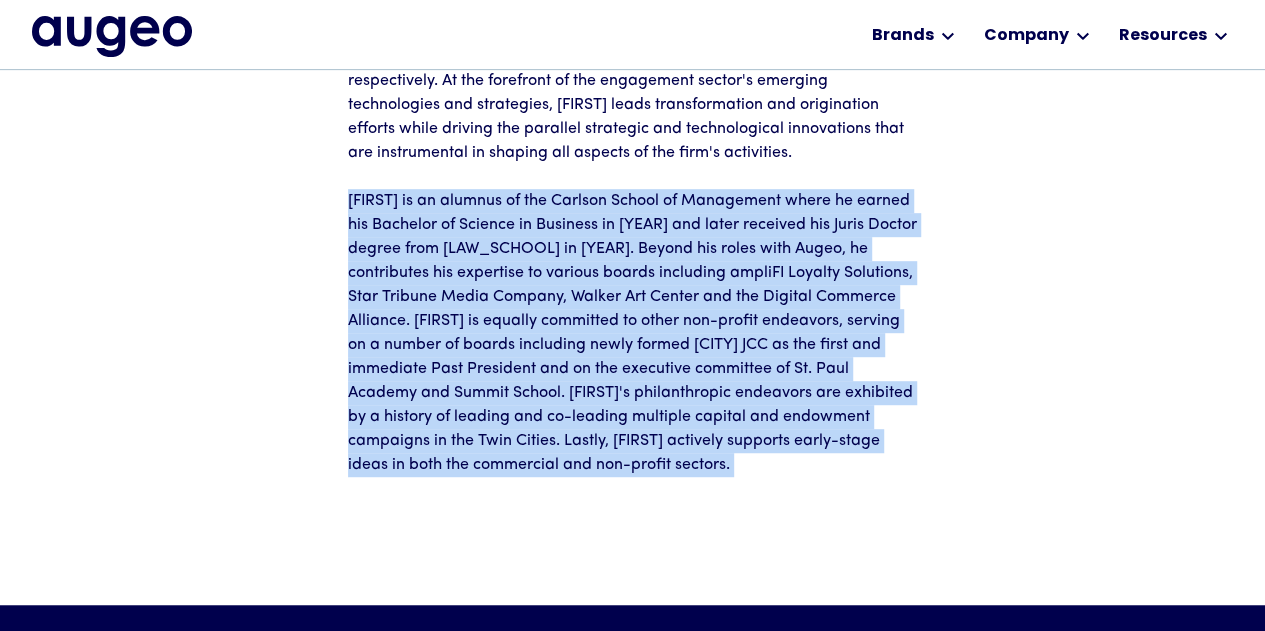 click on "David is an alumnus of the Carlson School of Management where he earned his Bachelor of Science in Business in 1987 and later received his Juris Doctor degree from Stanford Law School in 1990. Beyond his roles with Augeo, he contributes his expertise to various boards including ampliFI Loyalty Solutions, Star Tribune Media Company, Walker Art Center and the Digital Commerce Alliance. David is equally committed to other non-profit endeavors, serving on a number of boards including newly formed Minnesota JCC as the first and immediate Past President and on the executive committee of St. Paul Academy and Summit School. David's philanthropic endeavors are exhibited by a history of leading and co-leading multiple capital and endowment campaigns in the Twin Cities. Lastly, David actively supports early-stage ideas in both the commercial and non-profit sectors." at bounding box center [633, 333] 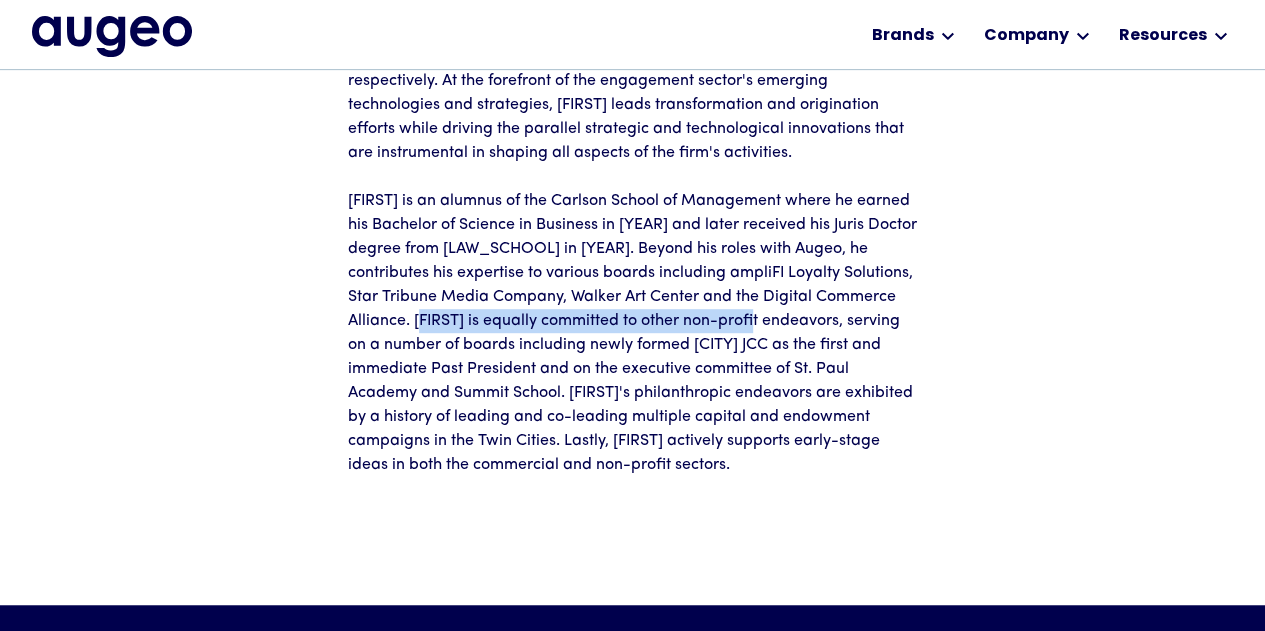 drag, startPoint x: 743, startPoint y: 326, endPoint x: 425, endPoint y: 311, distance: 318.35358 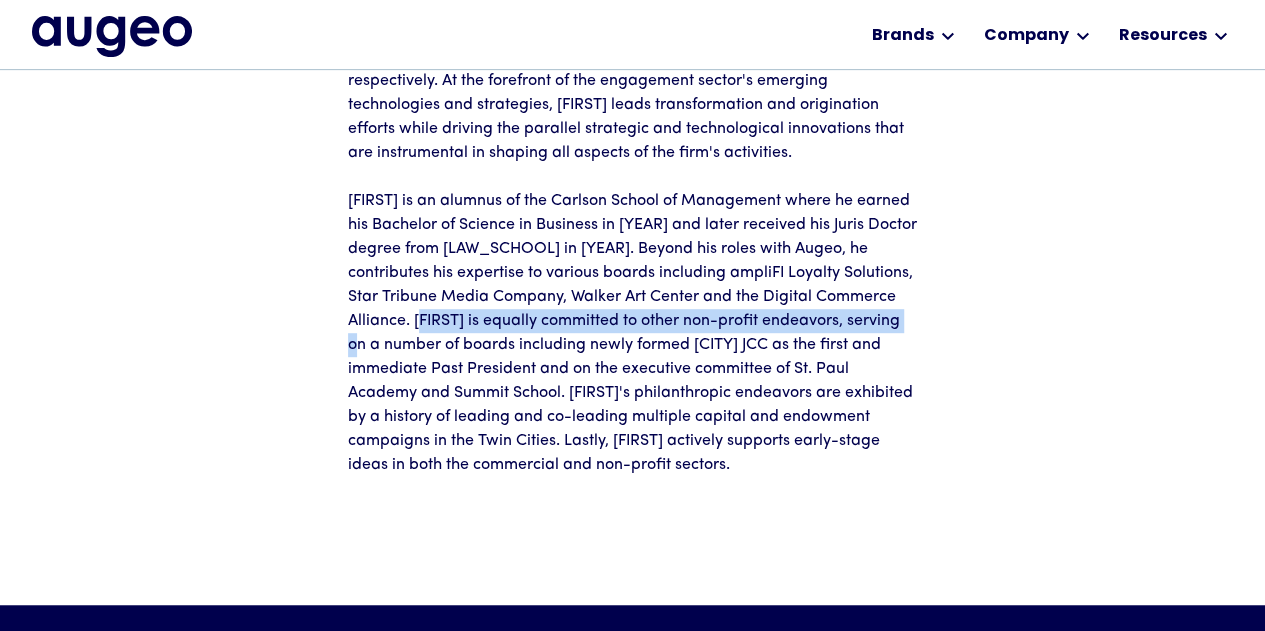 drag, startPoint x: 425, startPoint y: 311, endPoint x: 948, endPoint y: 319, distance: 523.06116 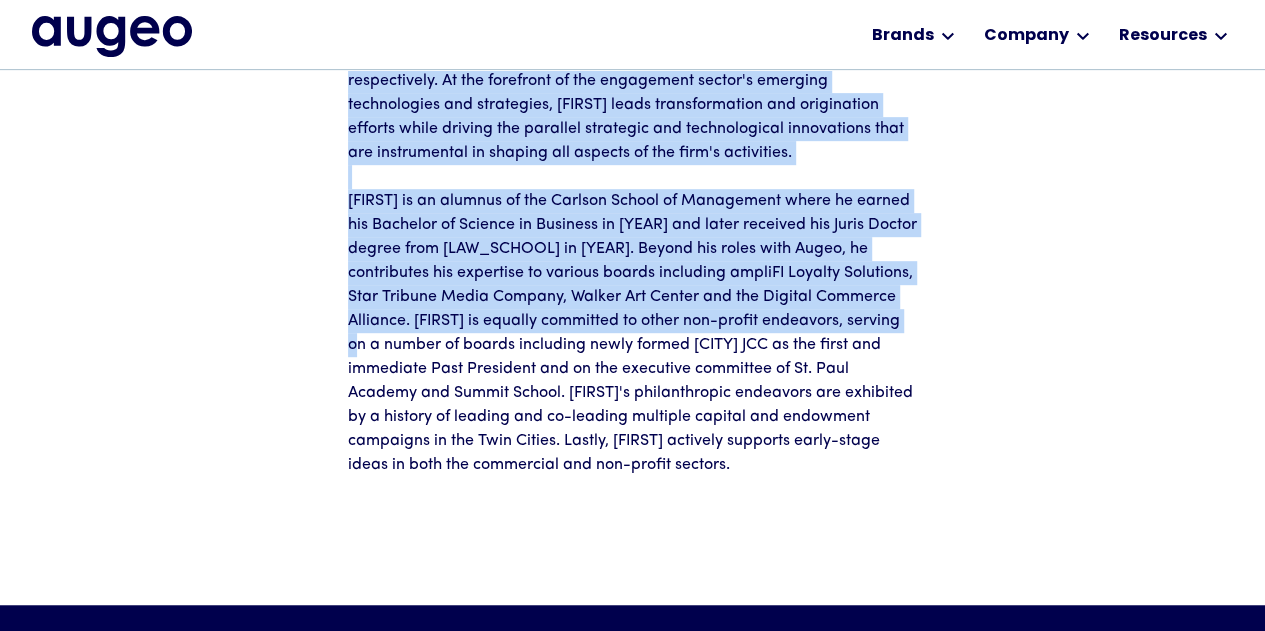 drag, startPoint x: 948, startPoint y: 319, endPoint x: 326, endPoint y: 320, distance: 622.0008 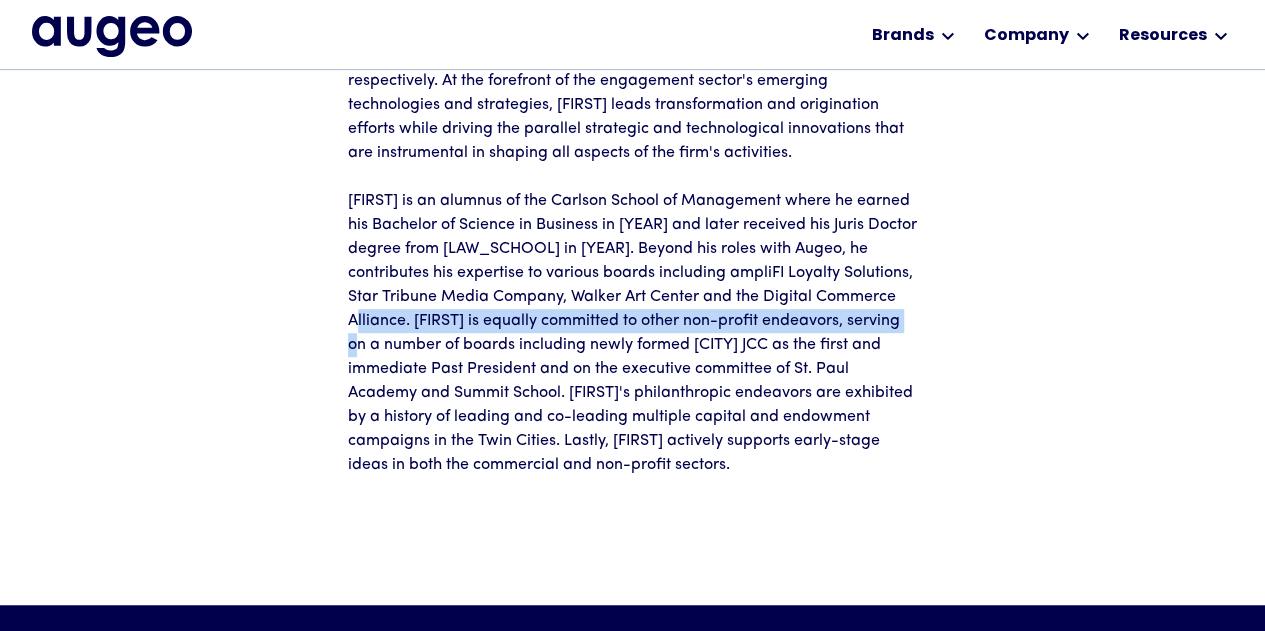 drag, startPoint x: 351, startPoint y: 327, endPoint x: 956, endPoint y: 315, distance: 605.119 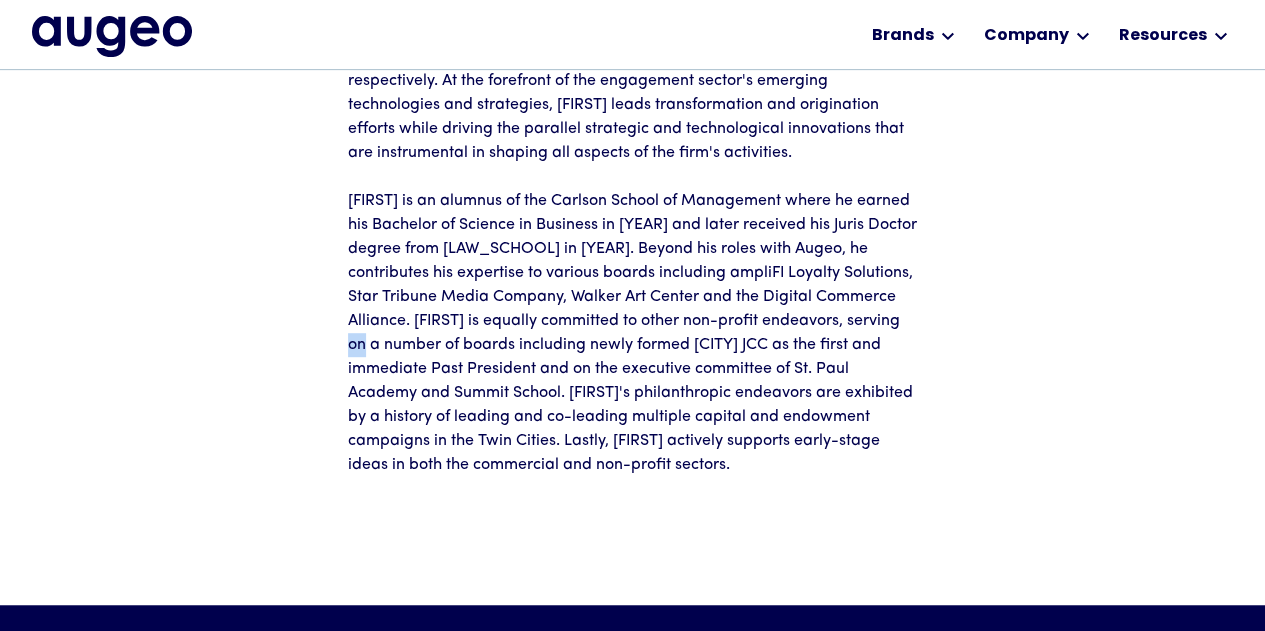 click on "David Kristal Founder, Chief Executive Officer and Co-Chairman David is the Founder, CEO and Co-Chairman of Augeo. Additionally, he serves as the Executive Chairman of Augeo's fast-growing subsidiaries, Kigo and BN, specializing in blockchain loyalty and social engagement respectively. At the forefront of the engagement sector's emerging technologies and strategies, David leads transformation and origination efforts while driving the parallel strategic and technological innovations that are instrumental in shaping all aspects of the firm's activities. ‍" at bounding box center [783, 104] 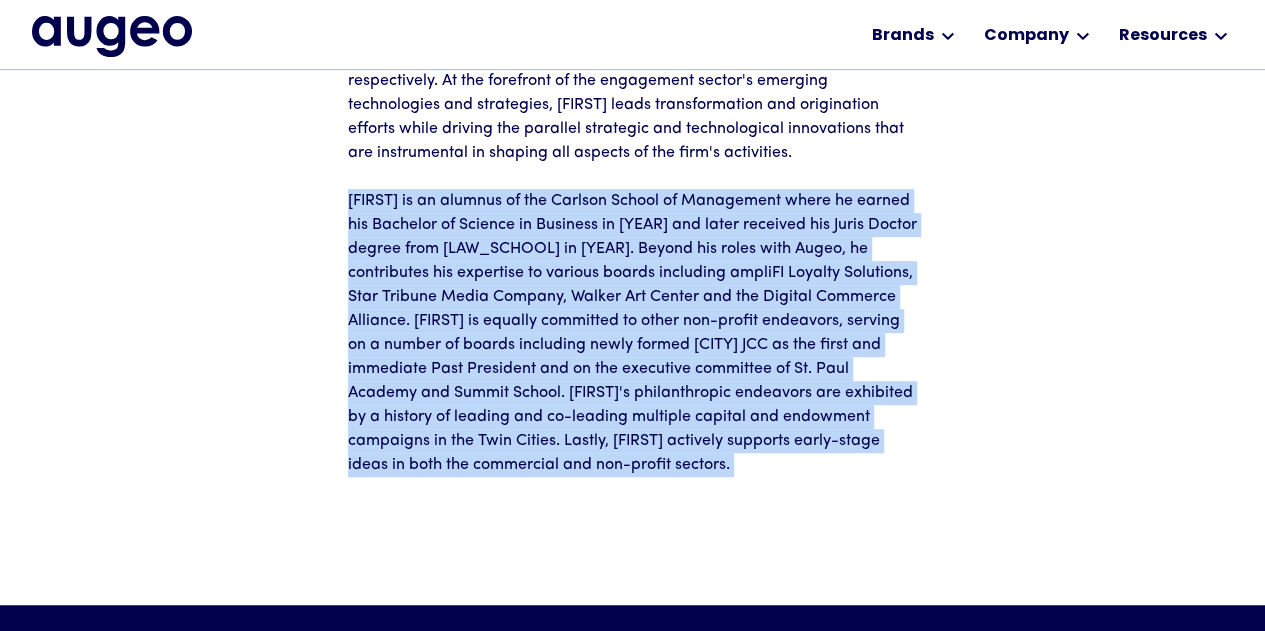 click on "David Kristal Founder, Chief Executive Officer and Co-Chairman David is the Founder, CEO and Co-Chairman of Augeo. Additionally, he serves as the Executive Chairman of Augeo's fast-growing subsidiaries, Kigo and BN, specializing in blockchain loyalty and social engagement respectively. At the forefront of the engagement sector's emerging technologies and strategies, David leads transformation and origination efforts while driving the parallel strategic and technological innovations that are instrumental in shaping all aspects of the firm's activities. ‍" at bounding box center (783, 104) 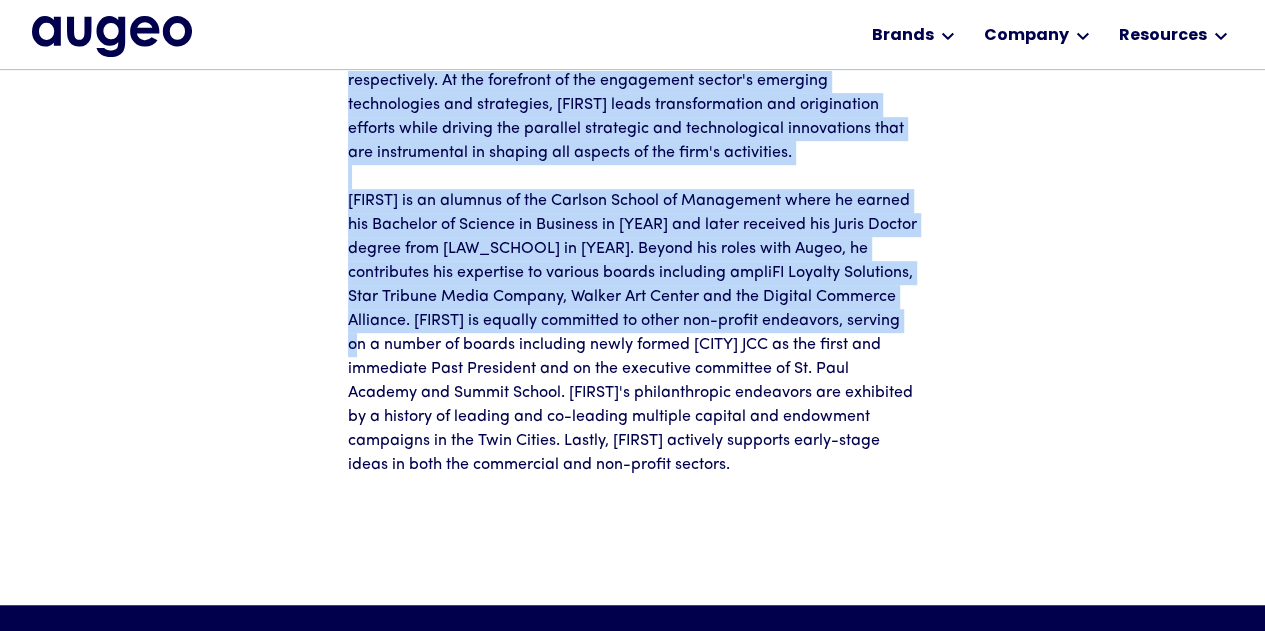 drag, startPoint x: 956, startPoint y: 315, endPoint x: 329, endPoint y: 318, distance: 627.0072 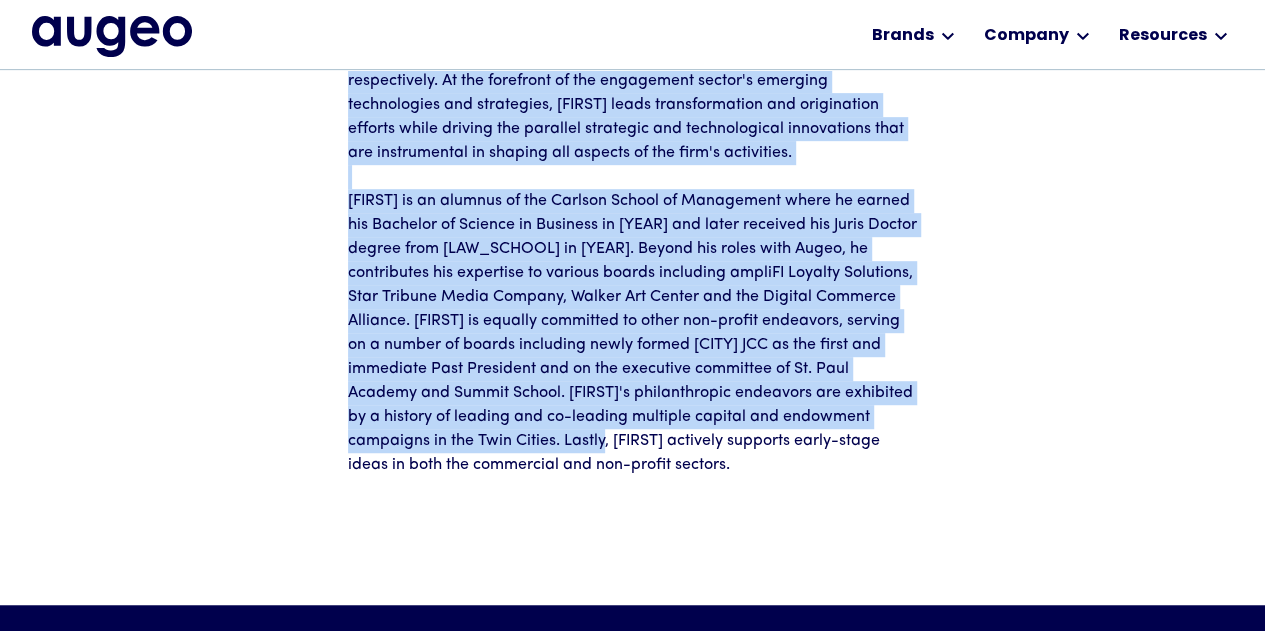 drag, startPoint x: 329, startPoint y: 318, endPoint x: 568, endPoint y: 435, distance: 266.10147 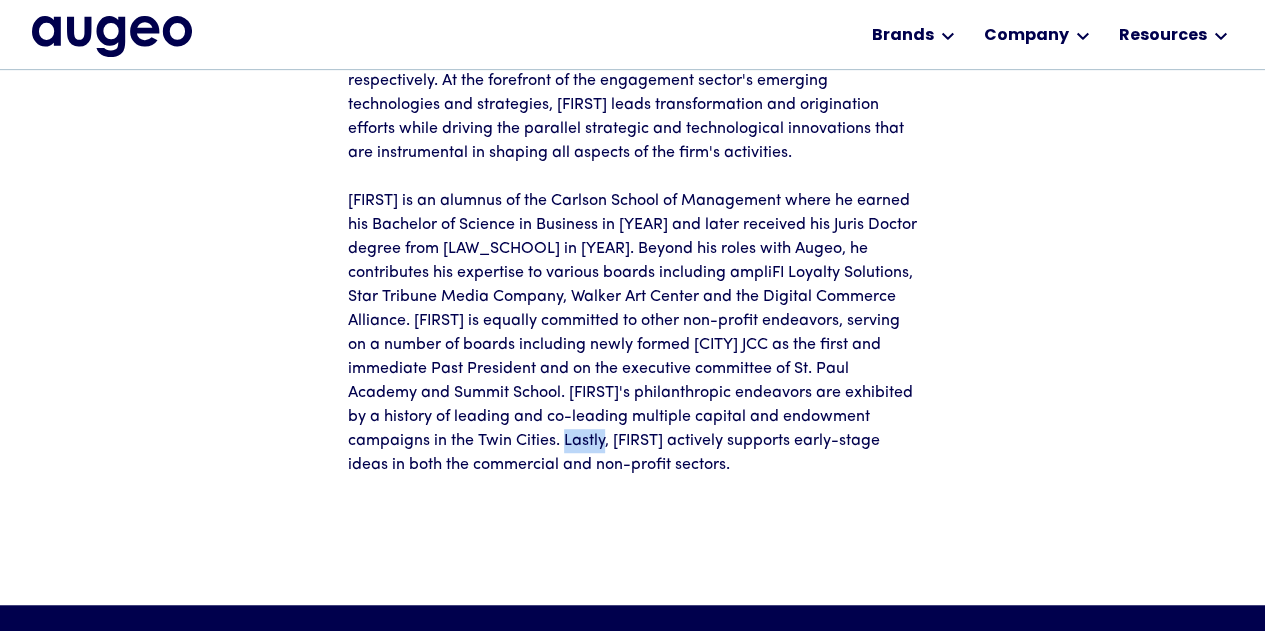 click on "David is an alumnus of the Carlson School of Management where he earned his Bachelor of Science in Business in 1987 and later received his Juris Doctor degree from Stanford Law School in 1990. Beyond his roles with Augeo, he contributes his expertise to various boards including ampliFI Loyalty Solutions, Star Tribune Media Company, Walker Art Center and the Digital Commerce Alliance. David is equally committed to other non-profit endeavors, serving on a number of boards including newly formed Minnesota JCC as the first and immediate Past President and on the executive committee of St. Paul Academy and Summit School. David's philanthropic endeavors are exhibited by a history of leading and co-leading multiple capital and endowment campaigns in the Twin Cities. Lastly, David actively supports early-stage ideas in both the commercial and non-profit sectors." at bounding box center [633, 333] 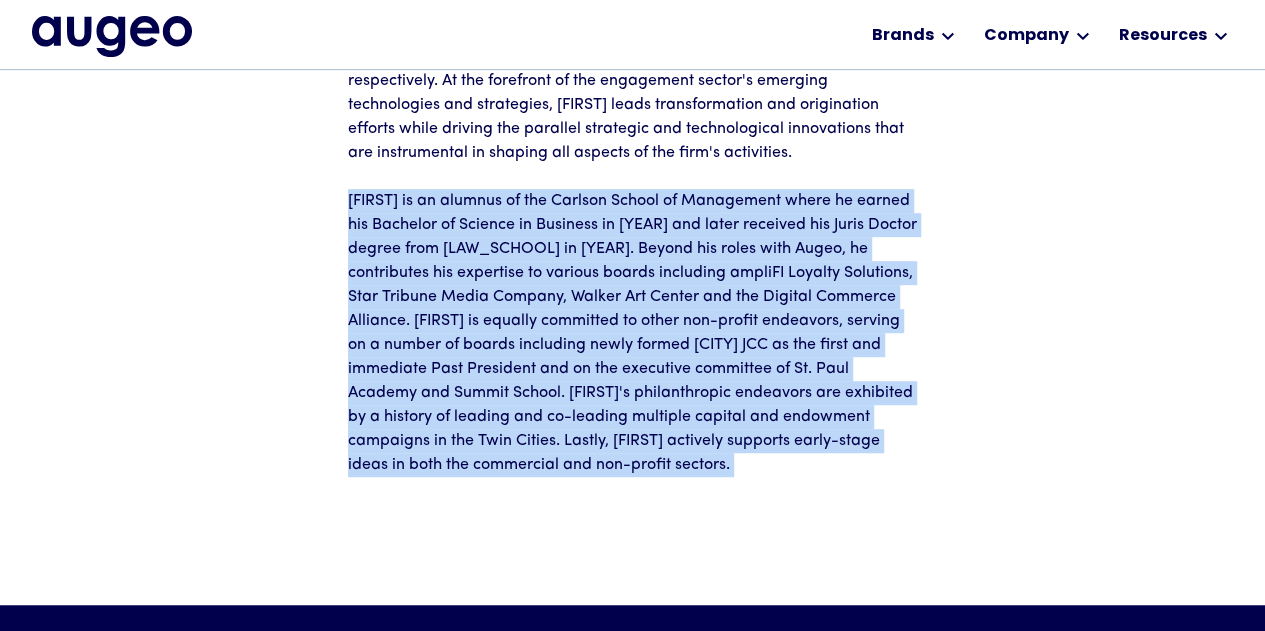click on "David is an alumnus of the Carlson School of Management where he earned his Bachelor of Science in Business in 1987 and later received his Juris Doctor degree from Stanford Law School in 1990. Beyond his roles with Augeo, he contributes his expertise to various boards including ampliFI Loyalty Solutions, Star Tribune Media Company, Walker Art Center and the Digital Commerce Alliance. David is equally committed to other non-profit endeavors, serving on a number of boards including newly formed Minnesota JCC as the first and immediate Past President and on the executive committee of St. Paul Academy and Summit School. David's philanthropic endeavors are exhibited by a history of leading and co-leading multiple capital and endowment campaigns in the Twin Cities. Lastly, David actively supports early-stage ideas in both the commercial and non-profit sectors." at bounding box center [633, 333] 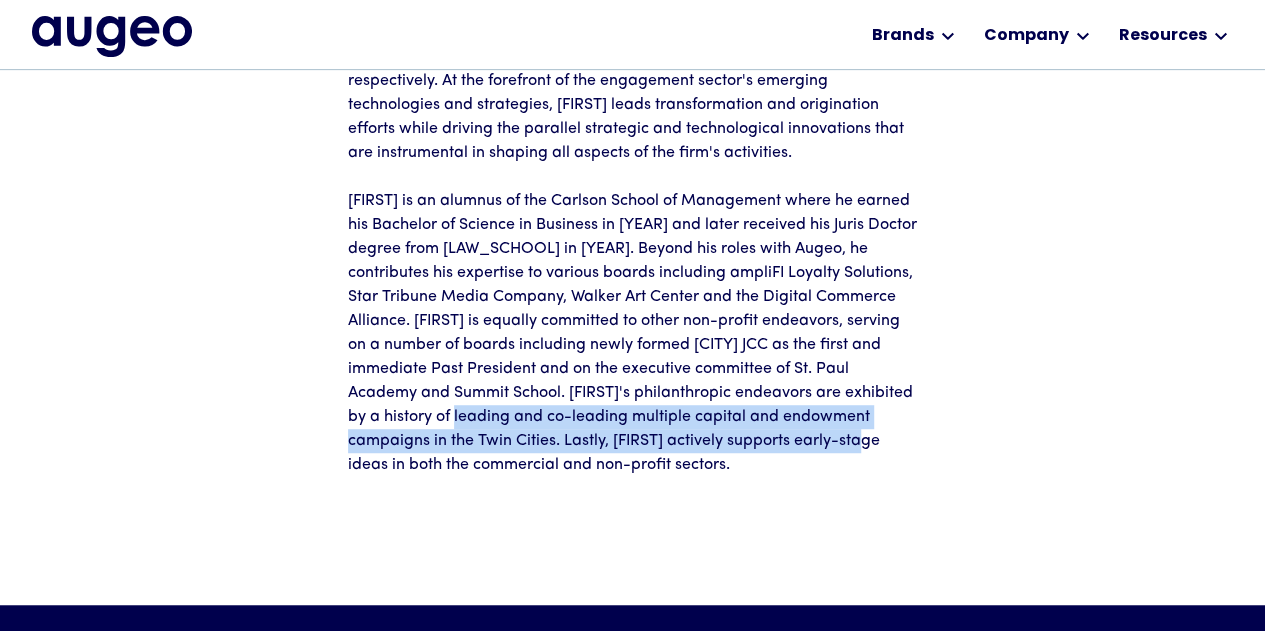 drag, startPoint x: 471, startPoint y: 426, endPoint x: 862, endPoint y: 447, distance: 391.56354 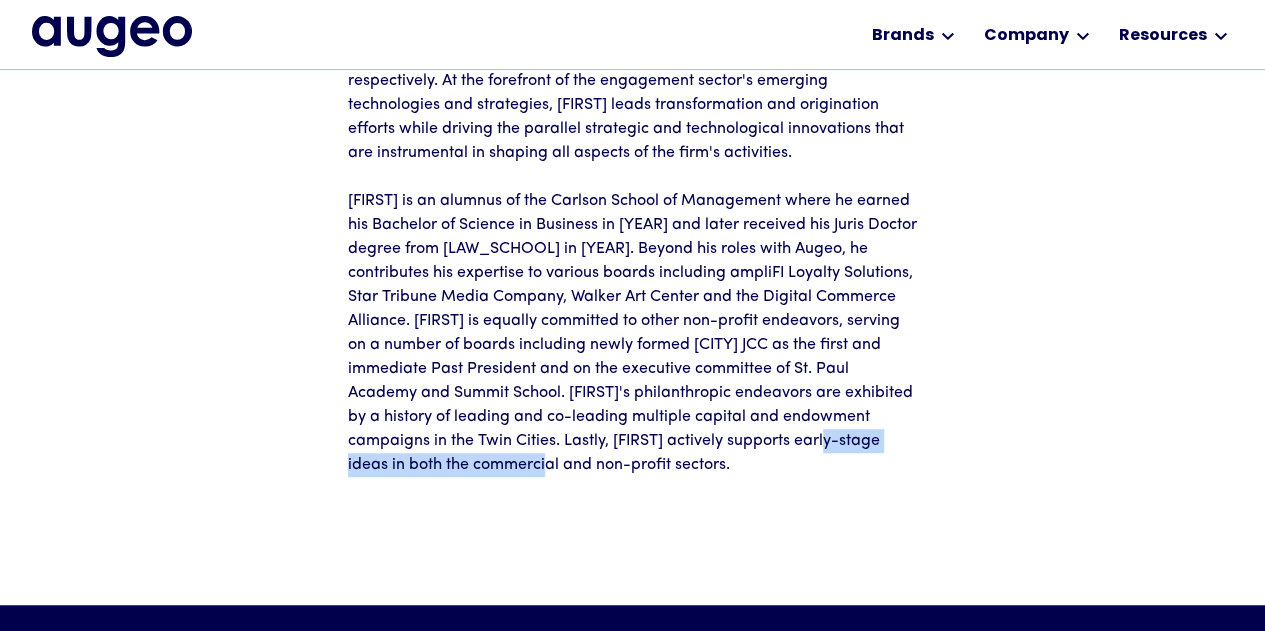 drag, startPoint x: 862, startPoint y: 447, endPoint x: 436, endPoint y: 463, distance: 426.30035 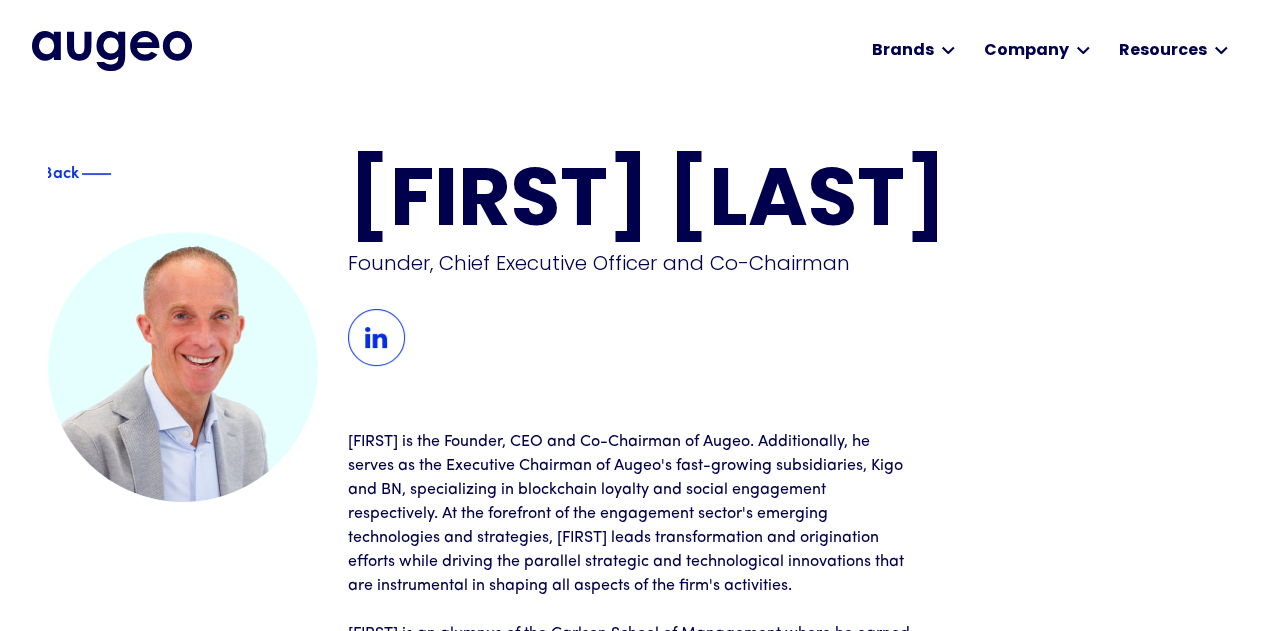 scroll, scrollTop: 0, scrollLeft: 0, axis: both 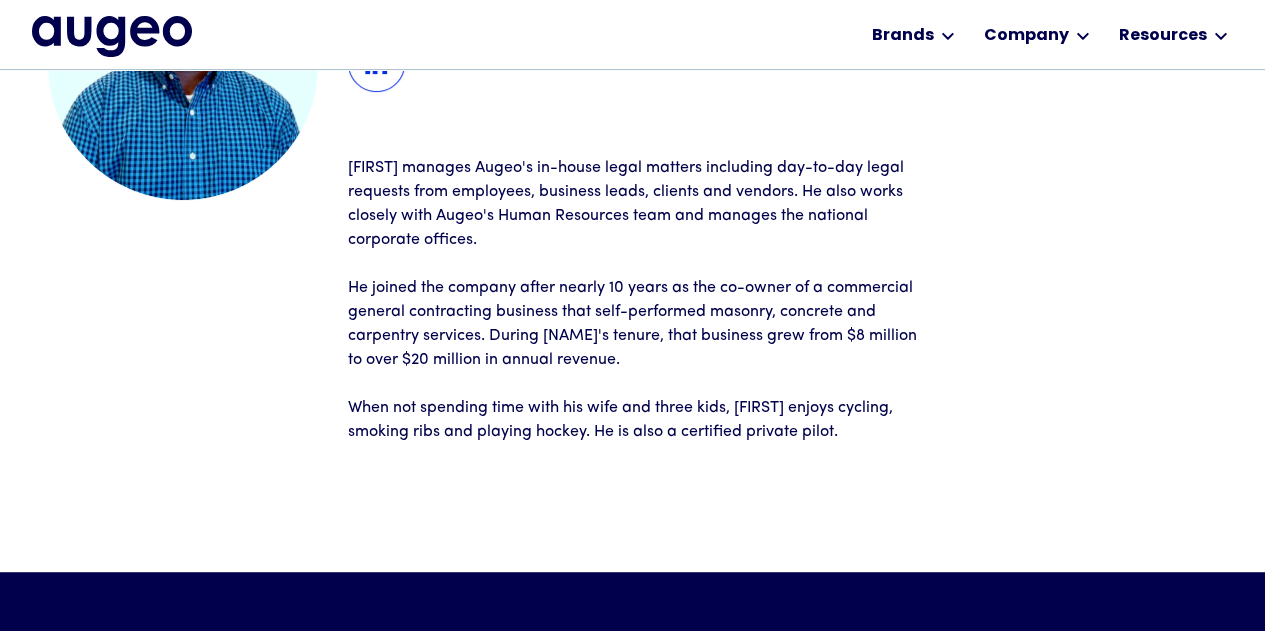 click on "[FIRST] manages Augeo's in-house legal matters including day-to-day legal requests from employees, business leads, clients and vendors. He also works closely with Augeo's Human Resources team and manages the national corporate offices." at bounding box center [633, 204] 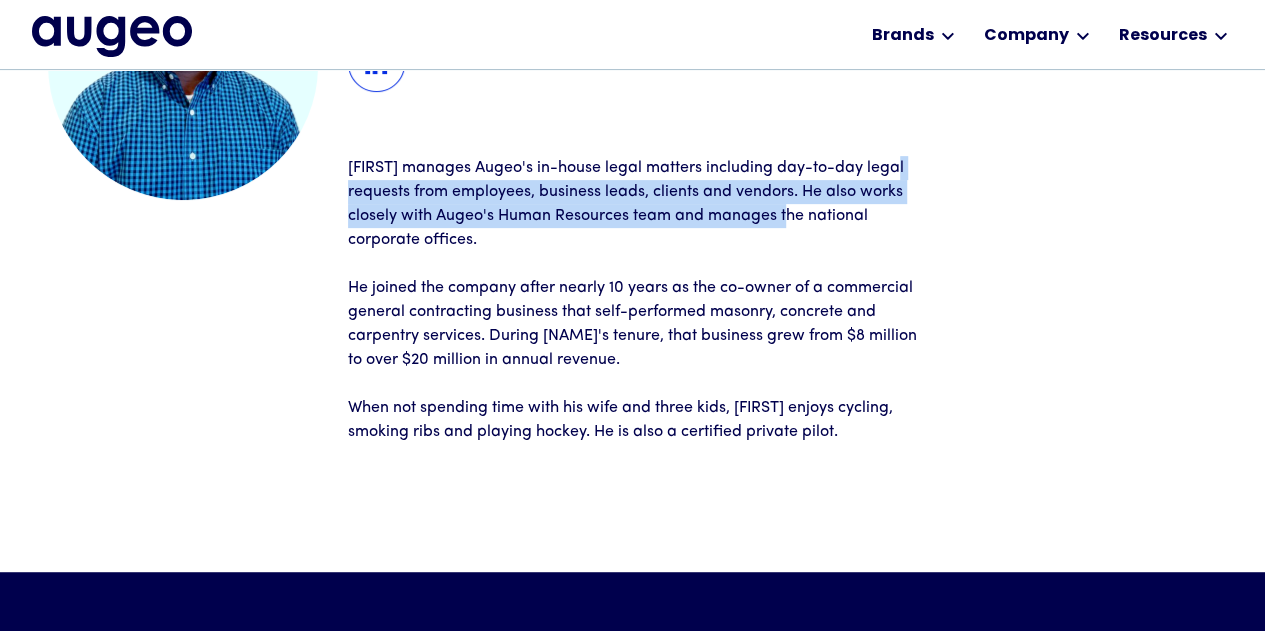 scroll, scrollTop: 273, scrollLeft: 0, axis: vertical 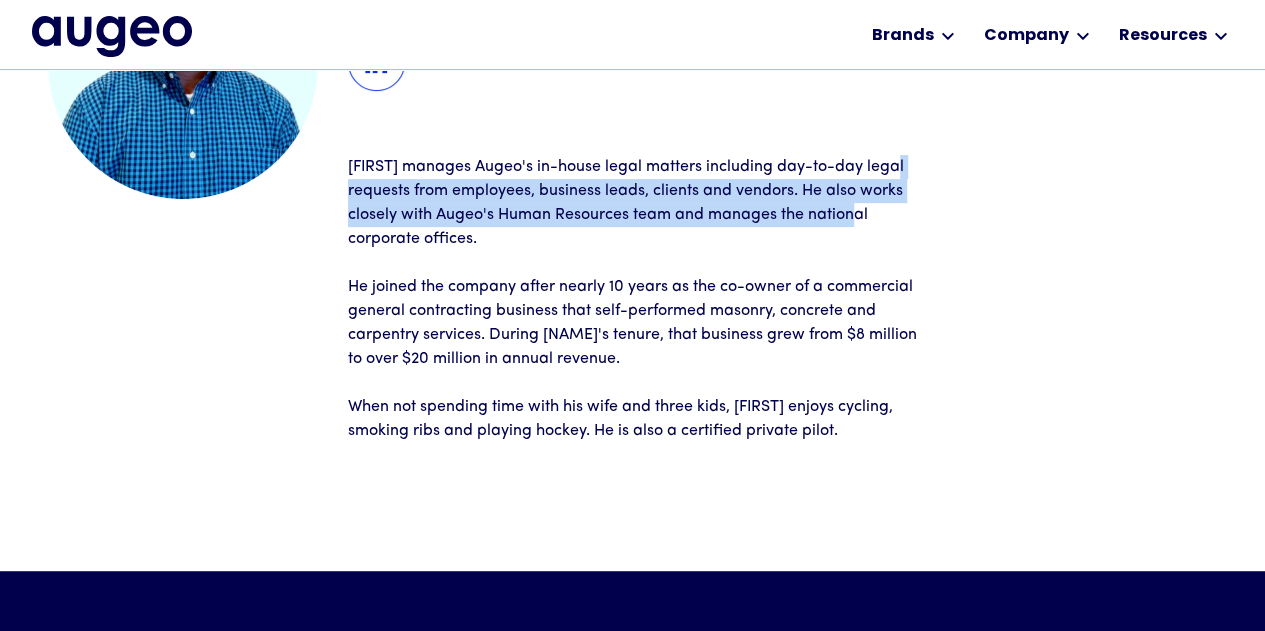 drag, startPoint x: 364, startPoint y: 189, endPoint x: 903, endPoint y: 219, distance: 539.8342 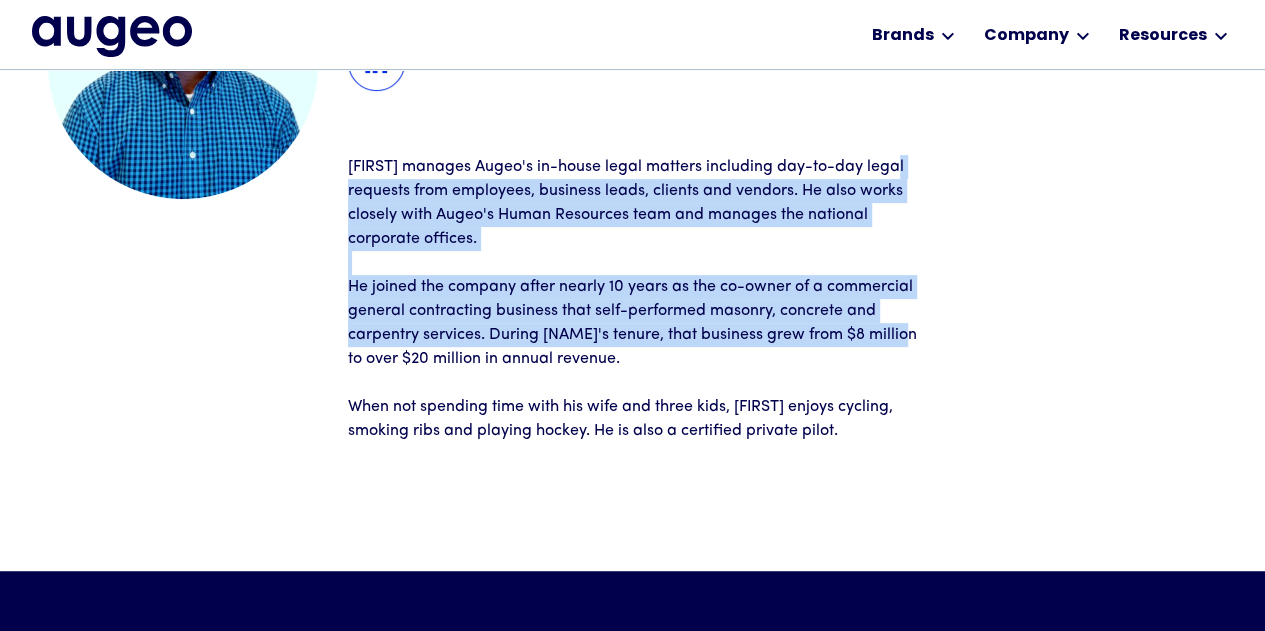drag, startPoint x: 374, startPoint y: 199, endPoint x: 927, endPoint y: 330, distance: 568.3045 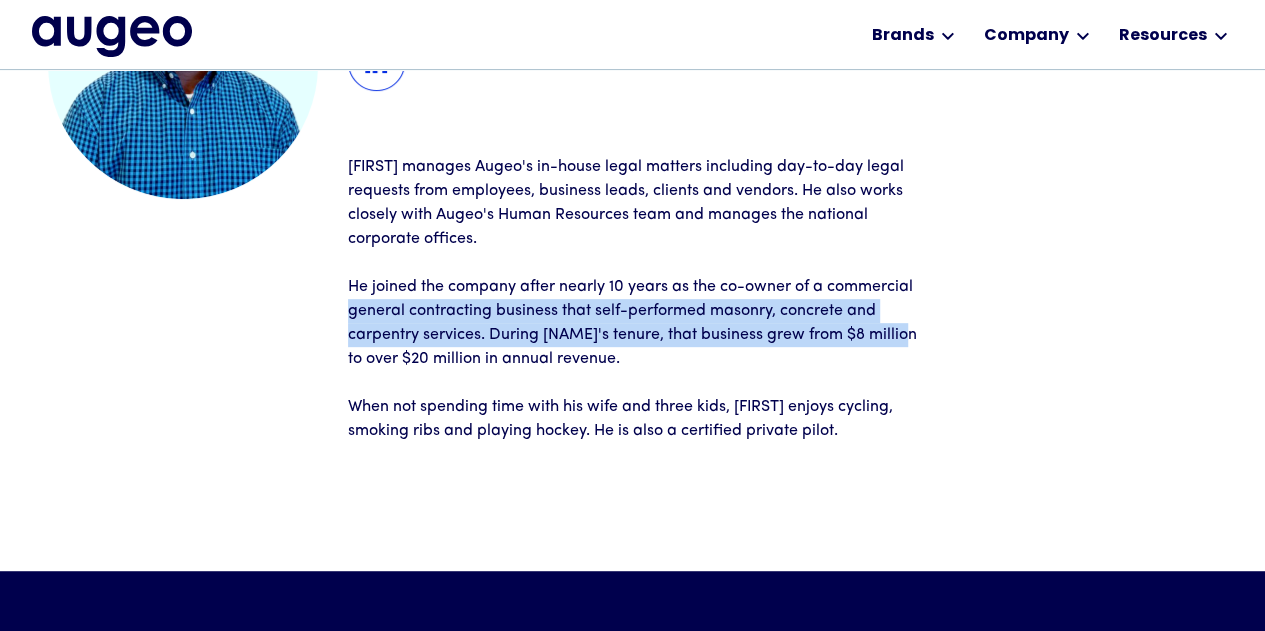 drag, startPoint x: 927, startPoint y: 330, endPoint x: 352, endPoint y: 317, distance: 575.1469 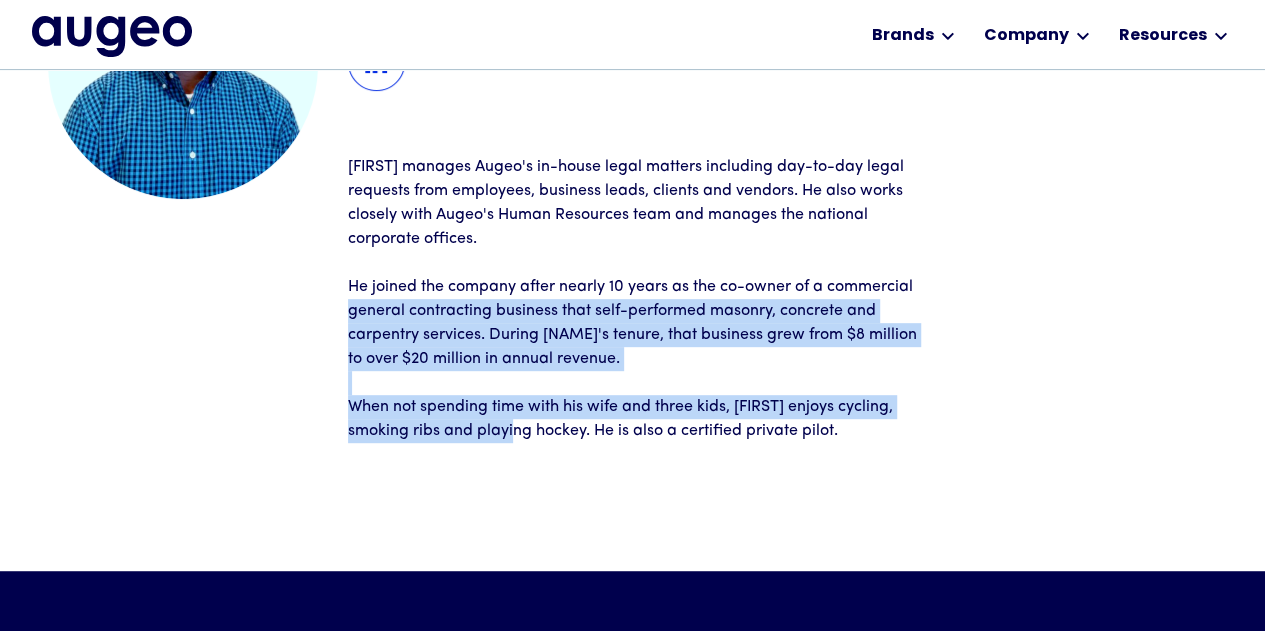 drag, startPoint x: 354, startPoint y: 319, endPoint x: 539, endPoint y: 470, distance: 238.80118 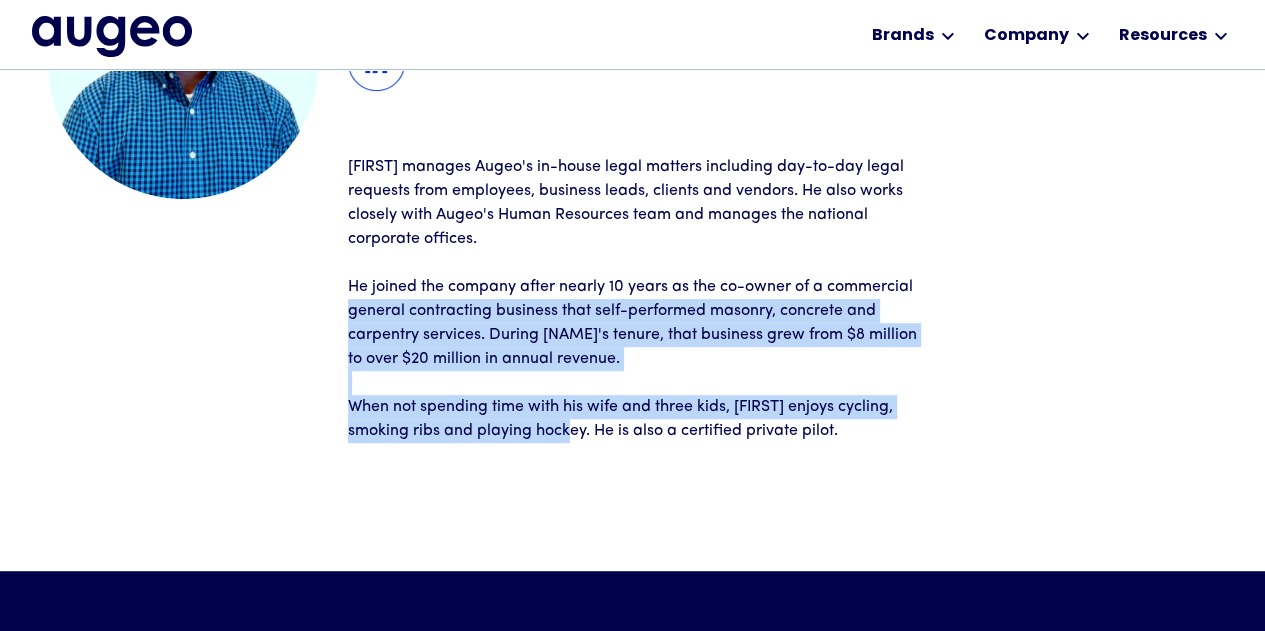 click on "Back  [FIRST] [LAST] Senior Vice President, Corporate Services & General Counsel [FIRST] manages Augeo's in-house legal matters including day-to-day legal requests from employees, business leads, clients and vendors. He also works closely with Augeo's Human Resources team and manages the national corporate offices. ‍ He joined the company after nearly 10 years as the co-owner of a commercial general contracting business that self-performed masonry, concrete and carpentry services. During [FIRST]'s tenure, that business grew from $8 million to over $20 million in annual revenue.  ‍ When not spending time with his wife and three kids, [FIRST] enjoys cycling, smoking ribs and playing hockey. He is also a certified private pilot." at bounding box center [633, 184] 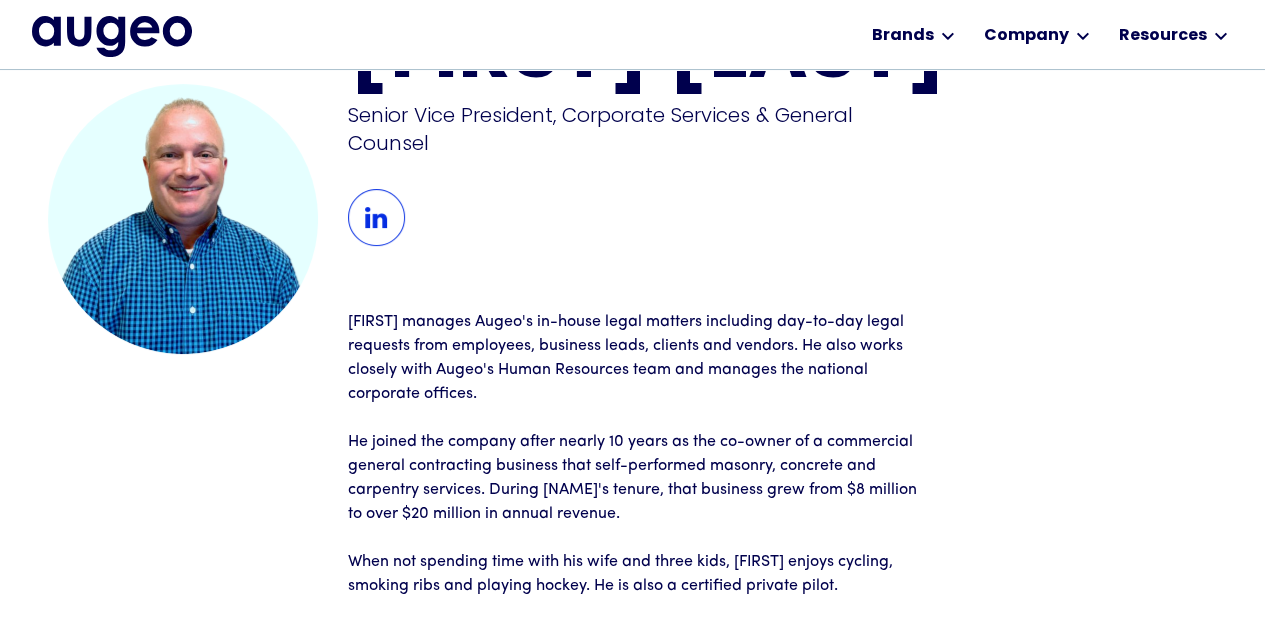 scroll, scrollTop: 117, scrollLeft: 0, axis: vertical 